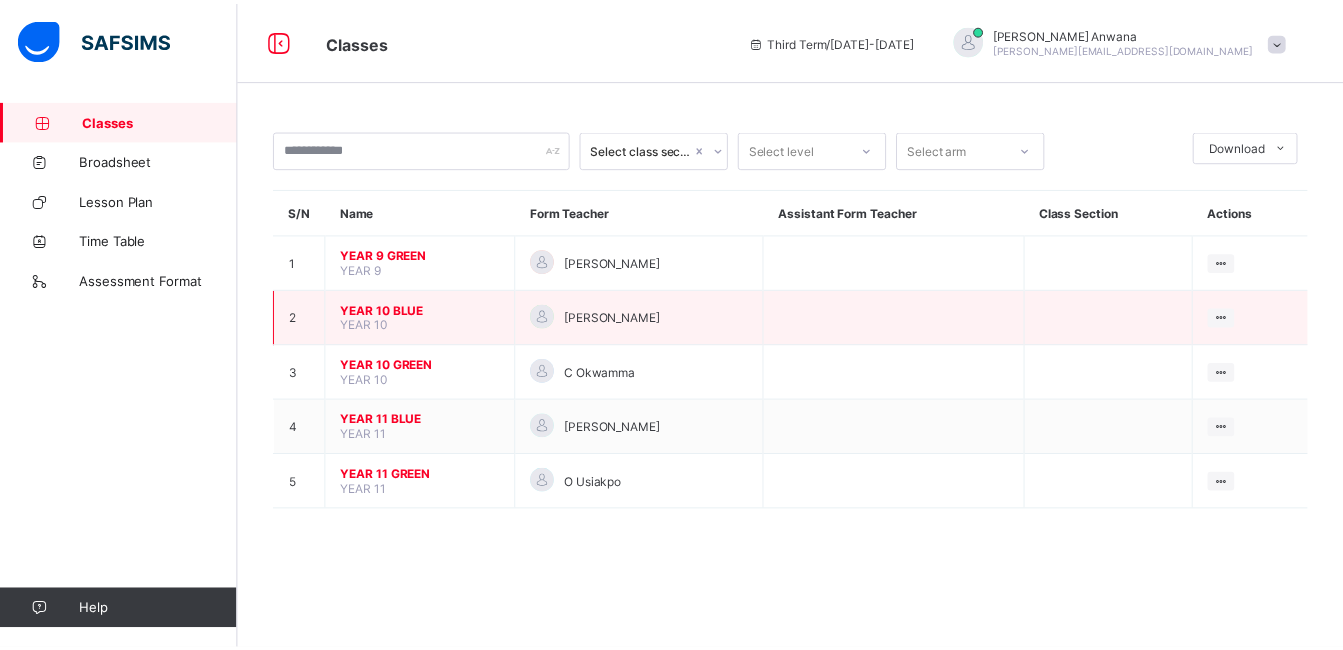 scroll, scrollTop: 0, scrollLeft: 0, axis: both 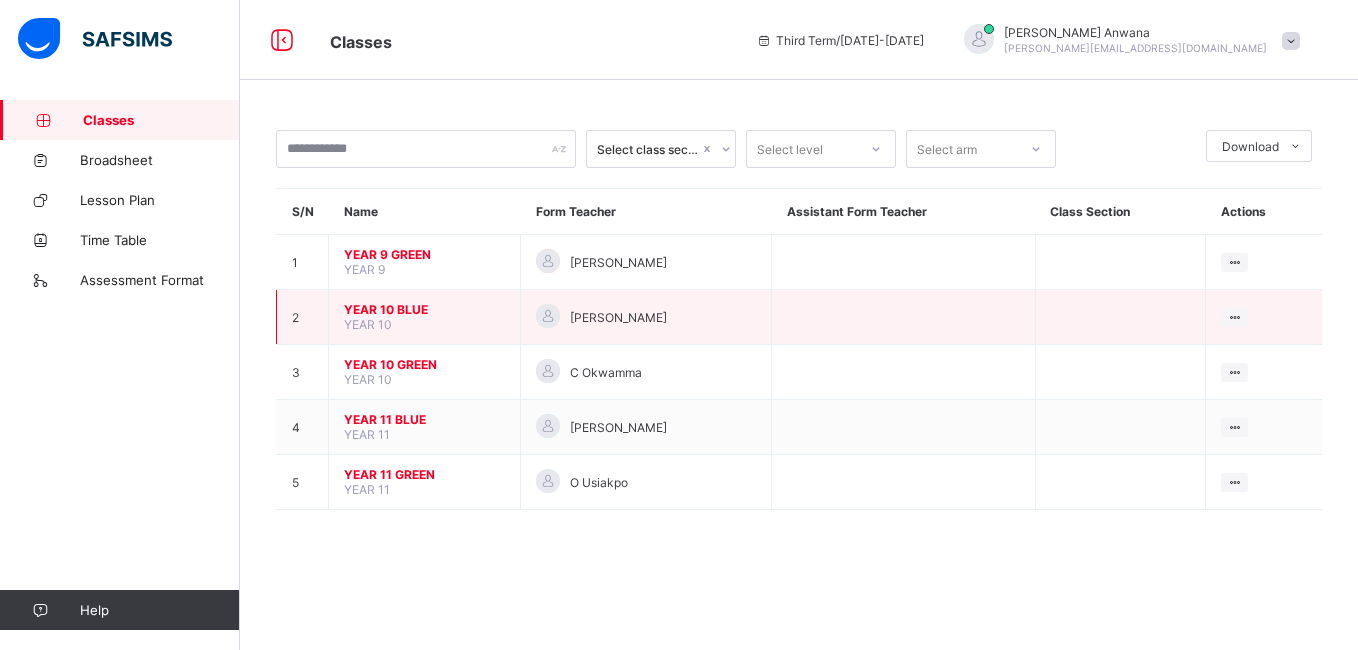 click on "YEAR 10   BLUE" at bounding box center (424, 309) 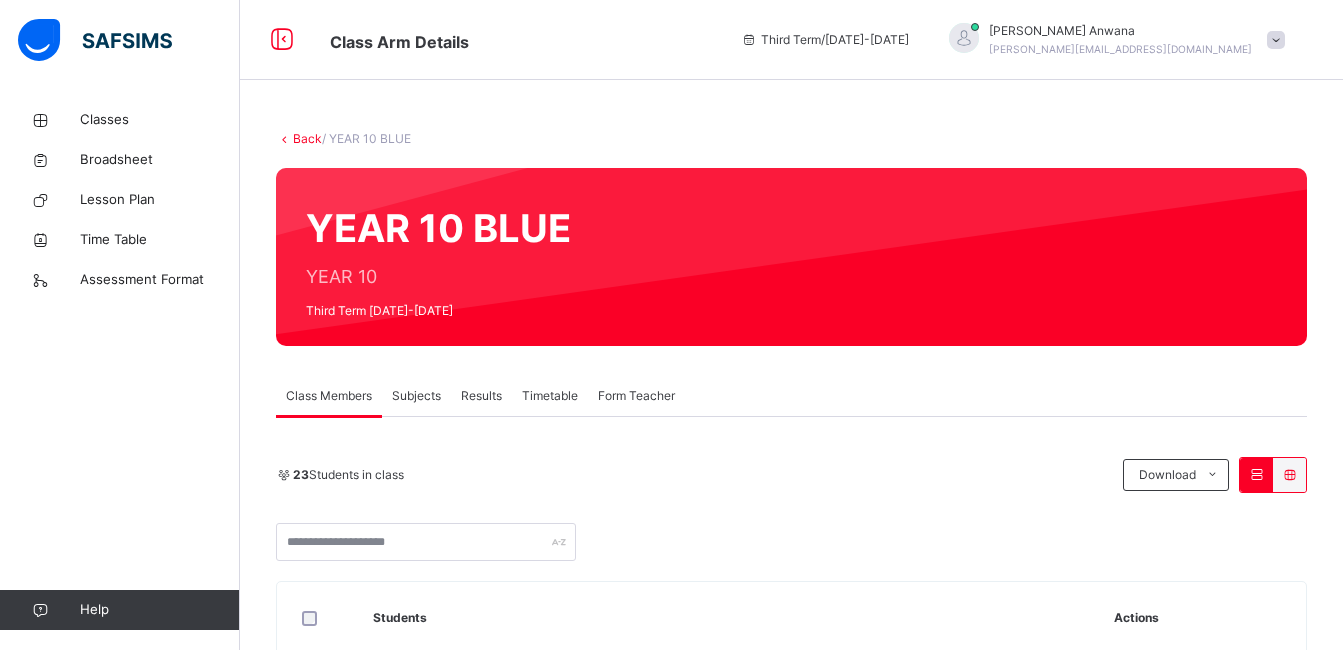 click on "Subjects" at bounding box center (416, 396) 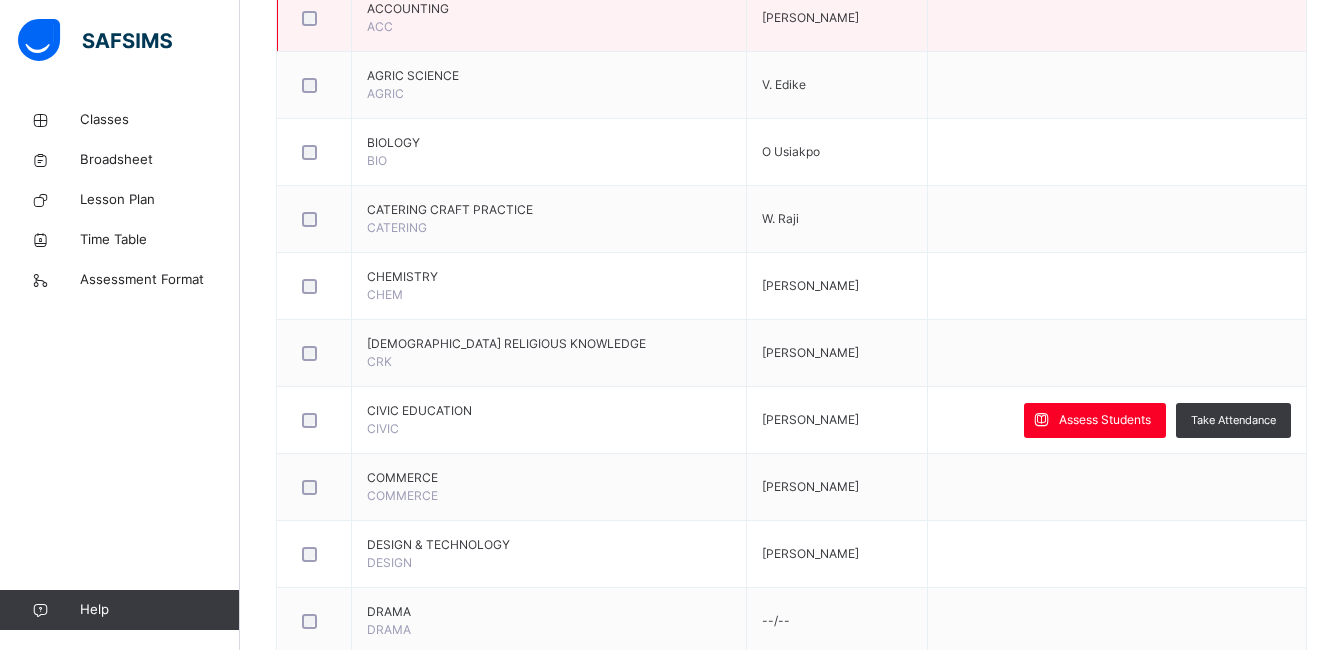 scroll, scrollTop: 589, scrollLeft: 0, axis: vertical 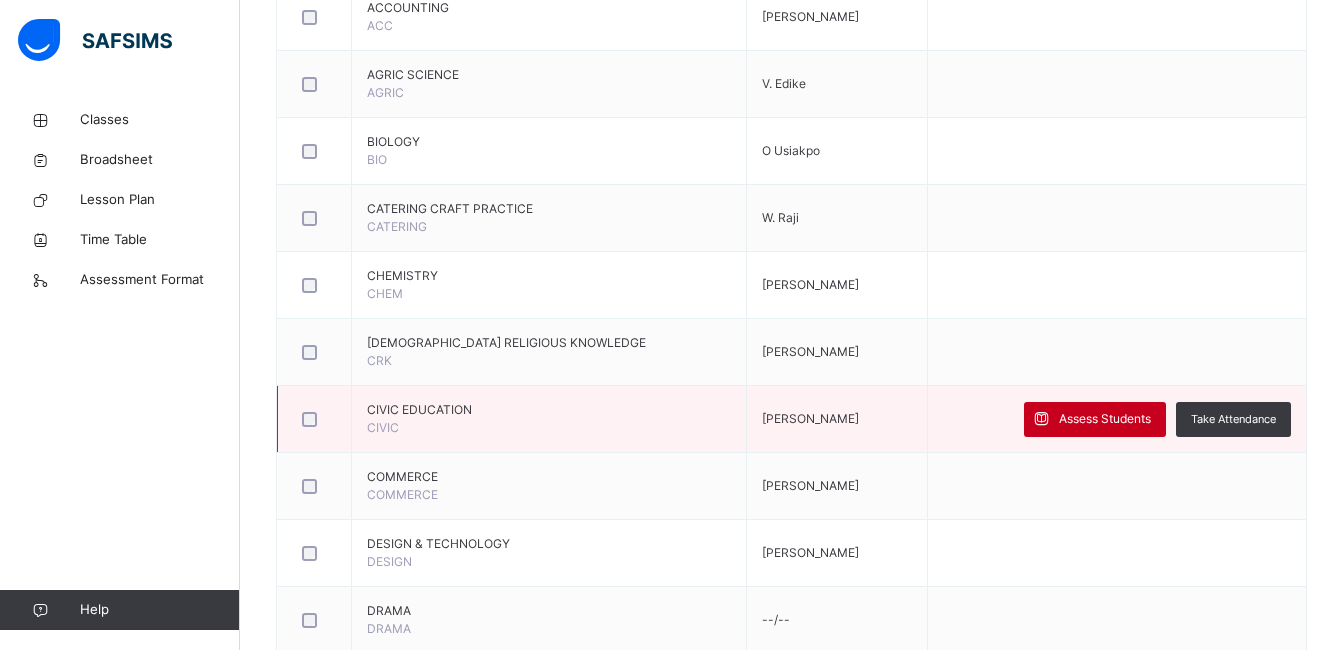click on "Assess Students" at bounding box center (1105, 419) 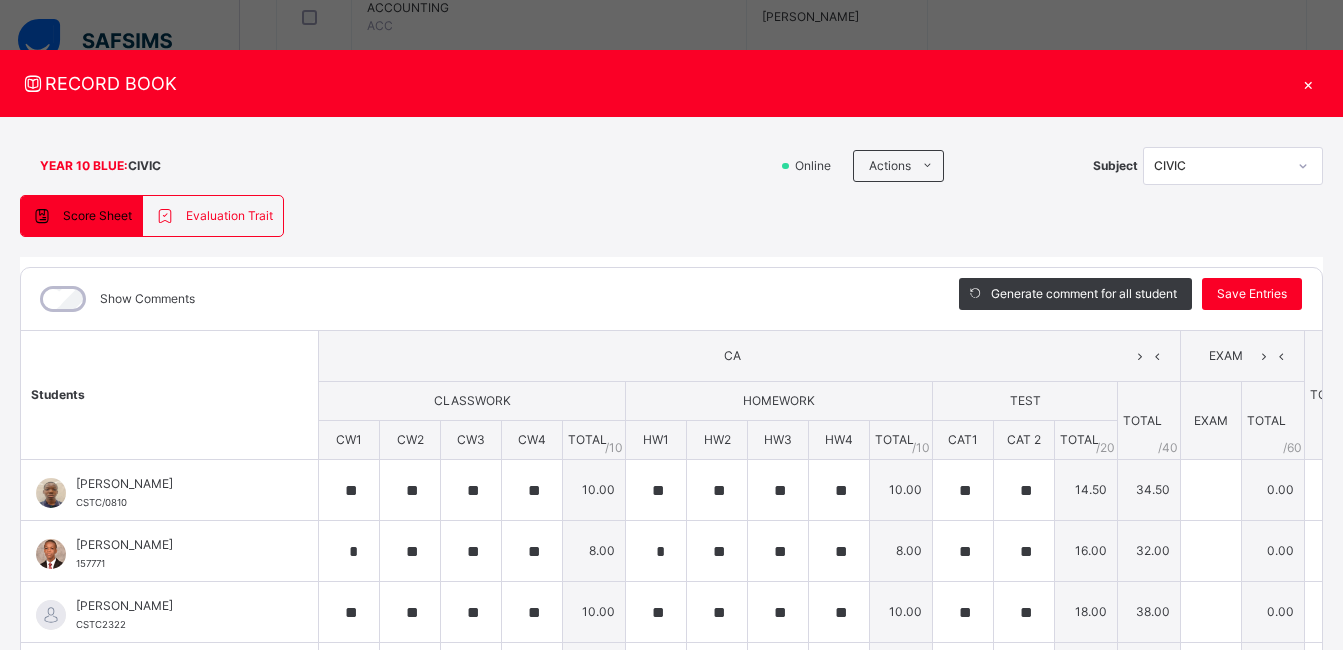 type on "**" 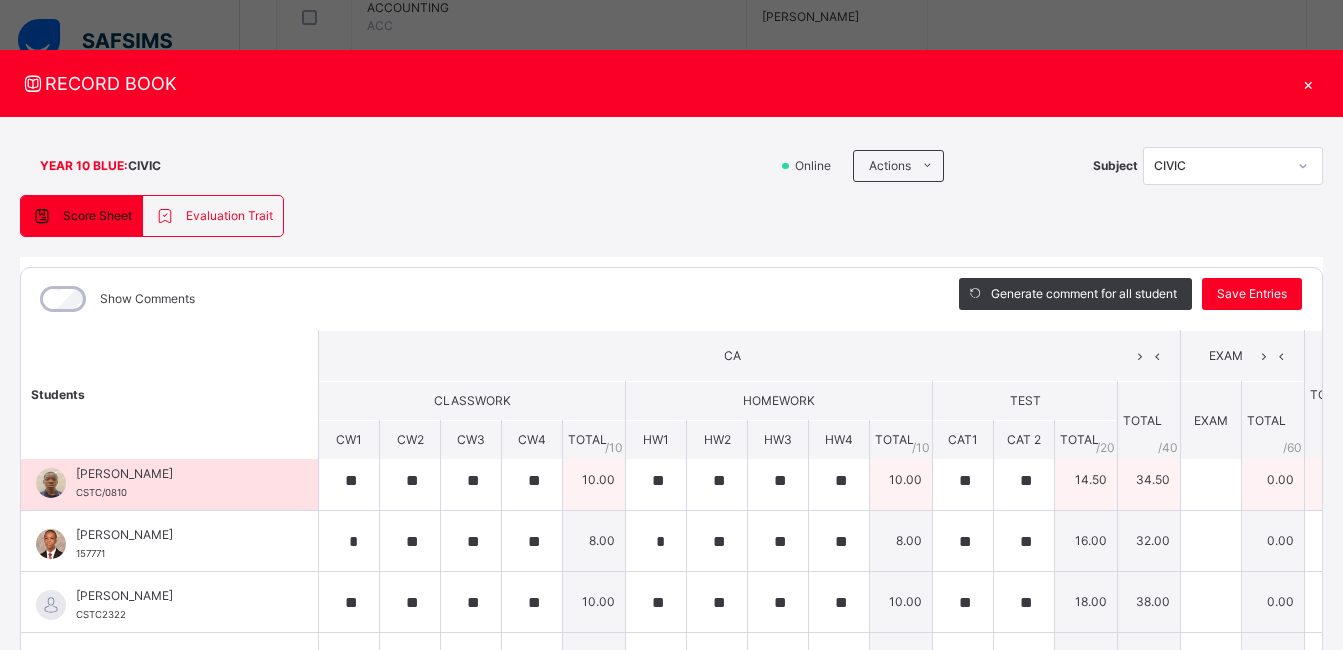 scroll, scrollTop: 0, scrollLeft: 0, axis: both 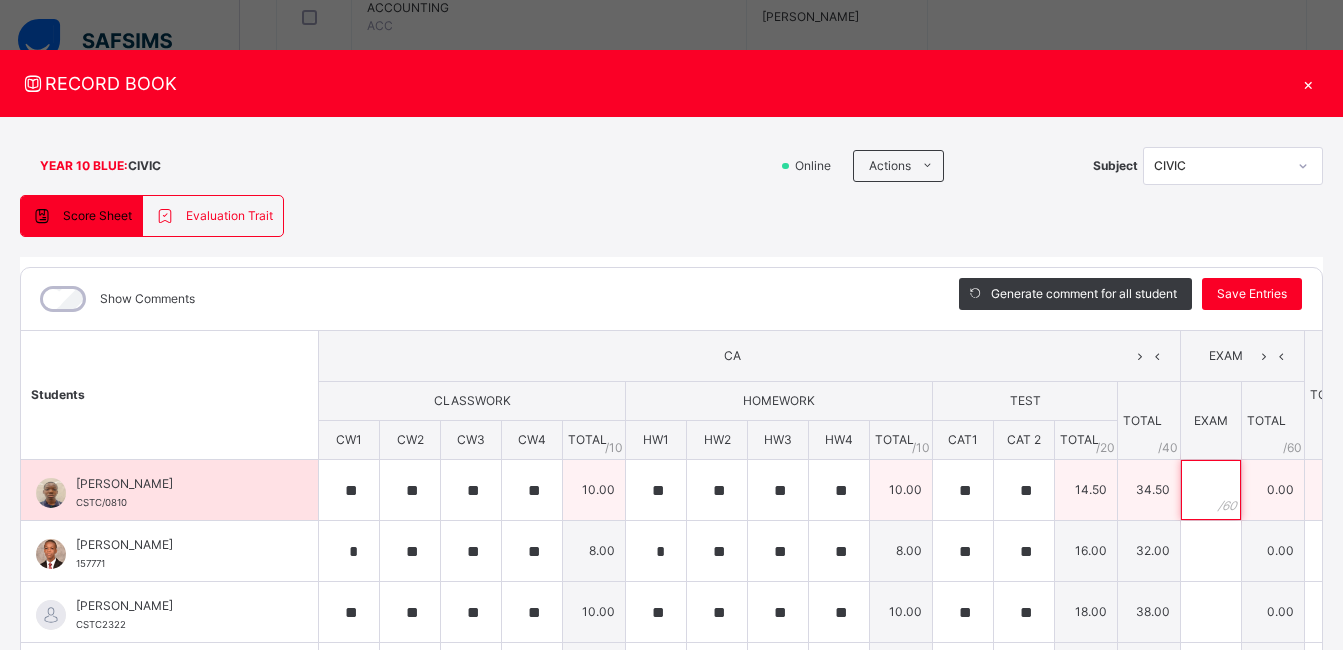 click at bounding box center [1211, 490] 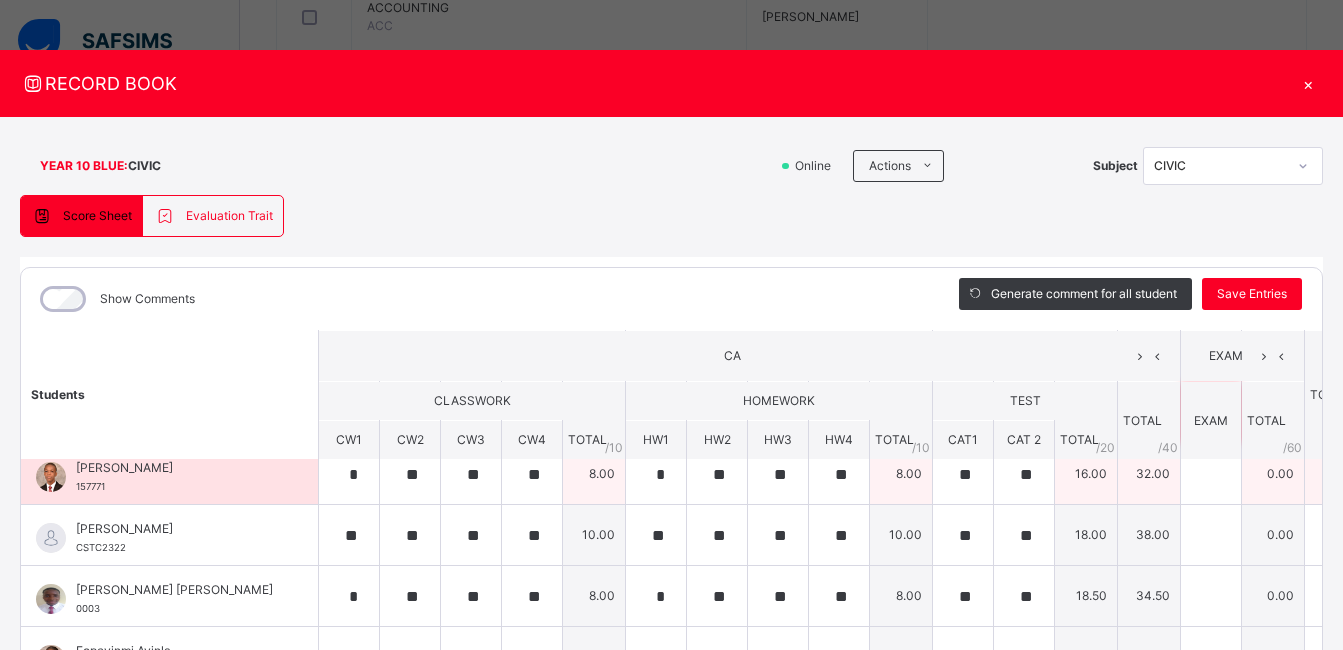 scroll, scrollTop: 79, scrollLeft: 0, axis: vertical 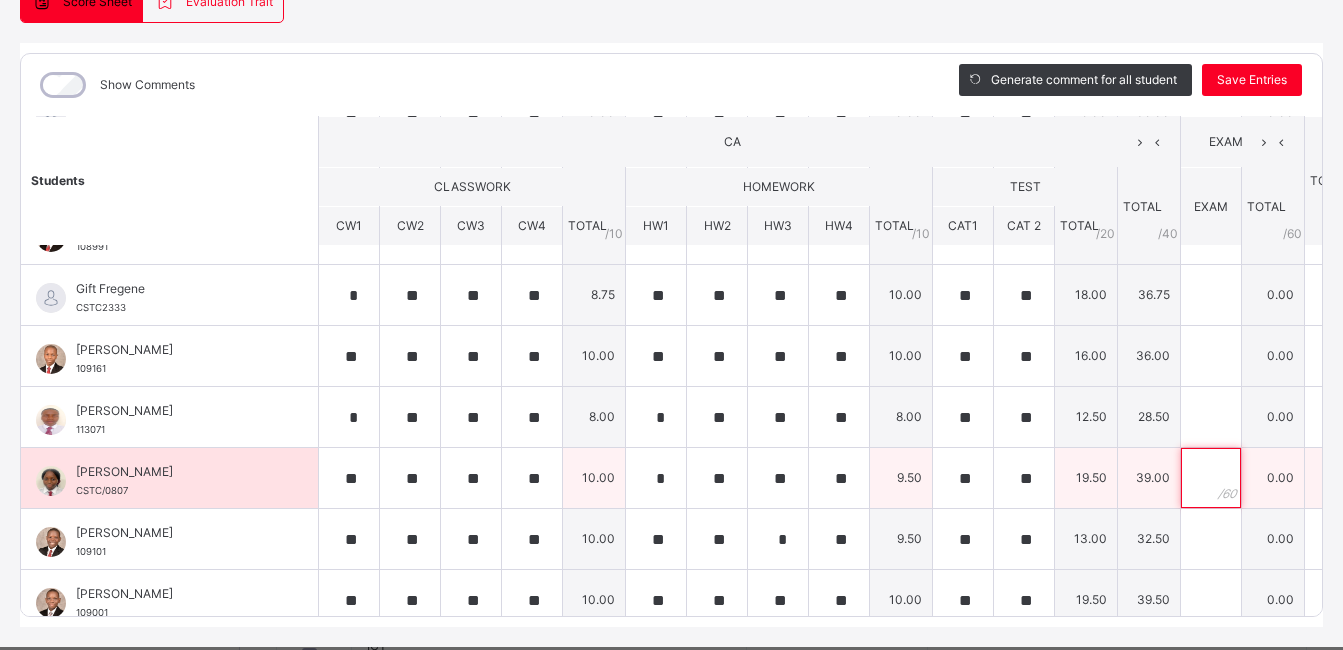 click at bounding box center (1211, 478) 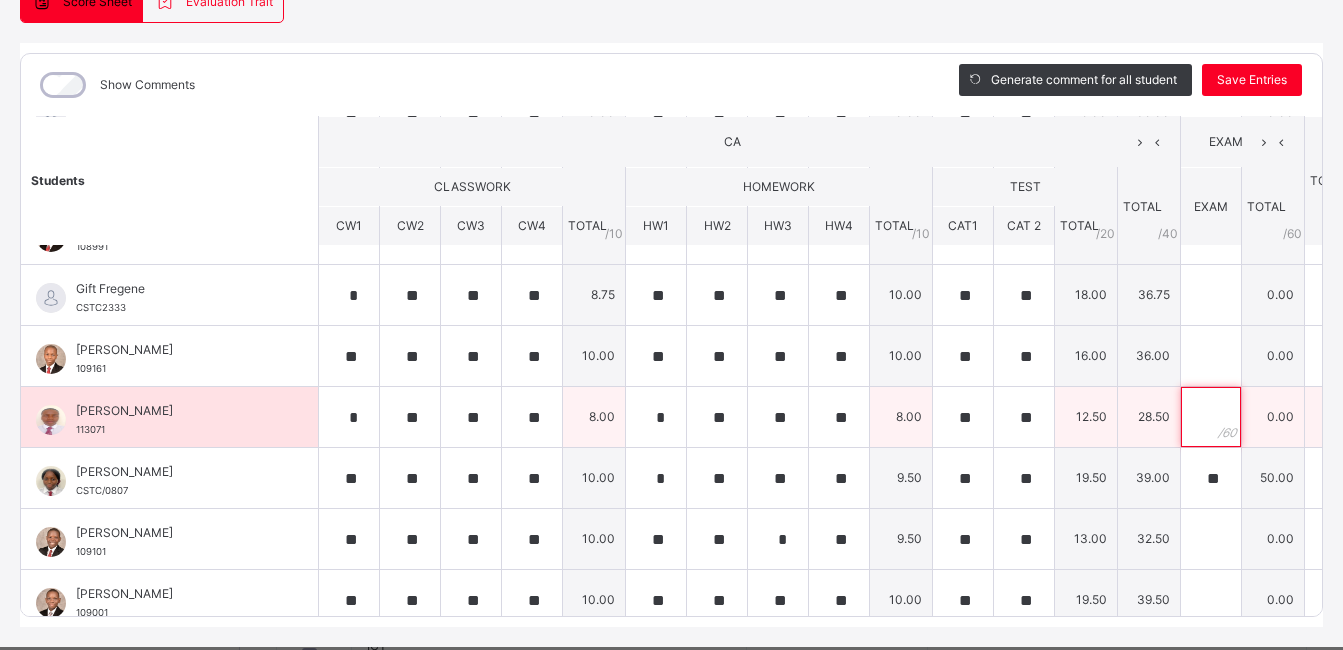 click at bounding box center (1211, 417) 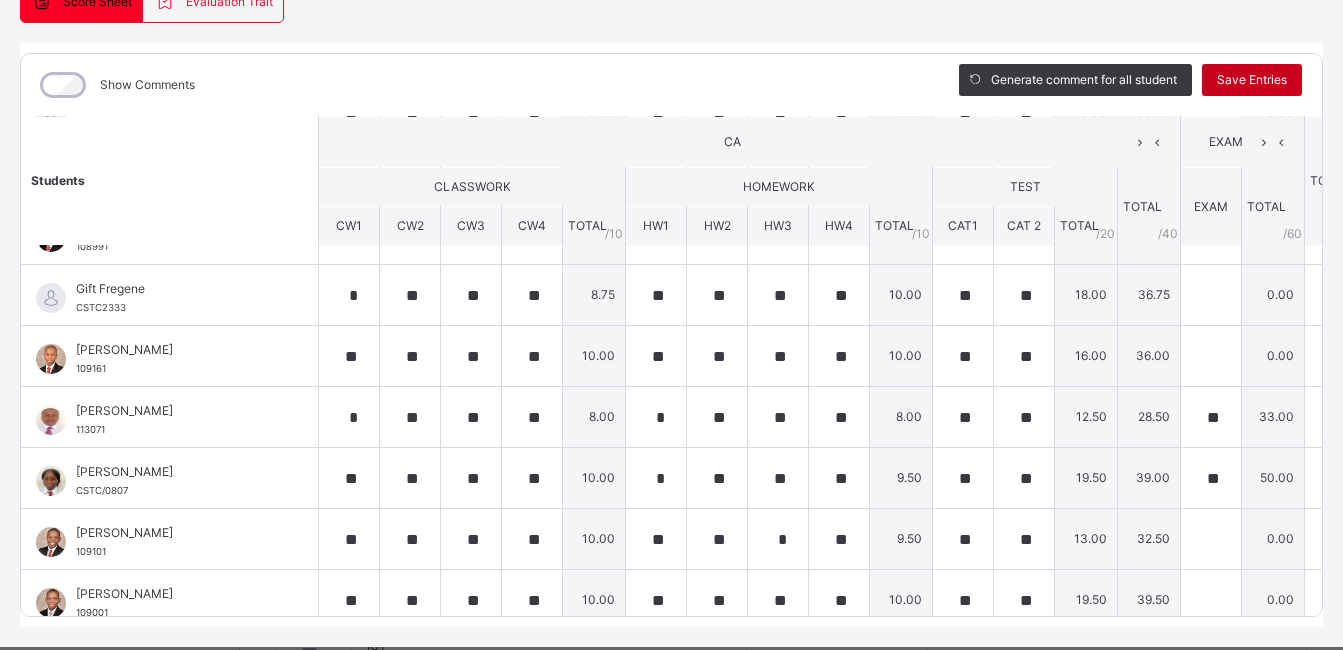 click on "Save Entries" at bounding box center (1252, 80) 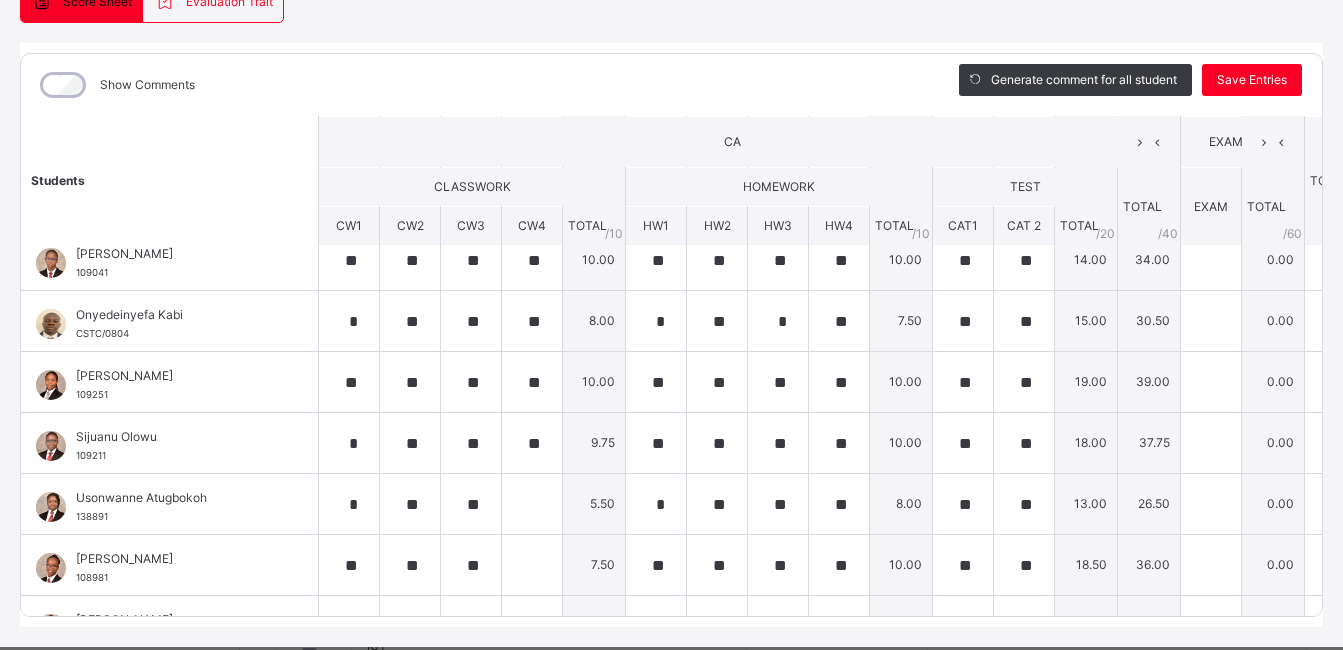 scroll, scrollTop: 993, scrollLeft: 0, axis: vertical 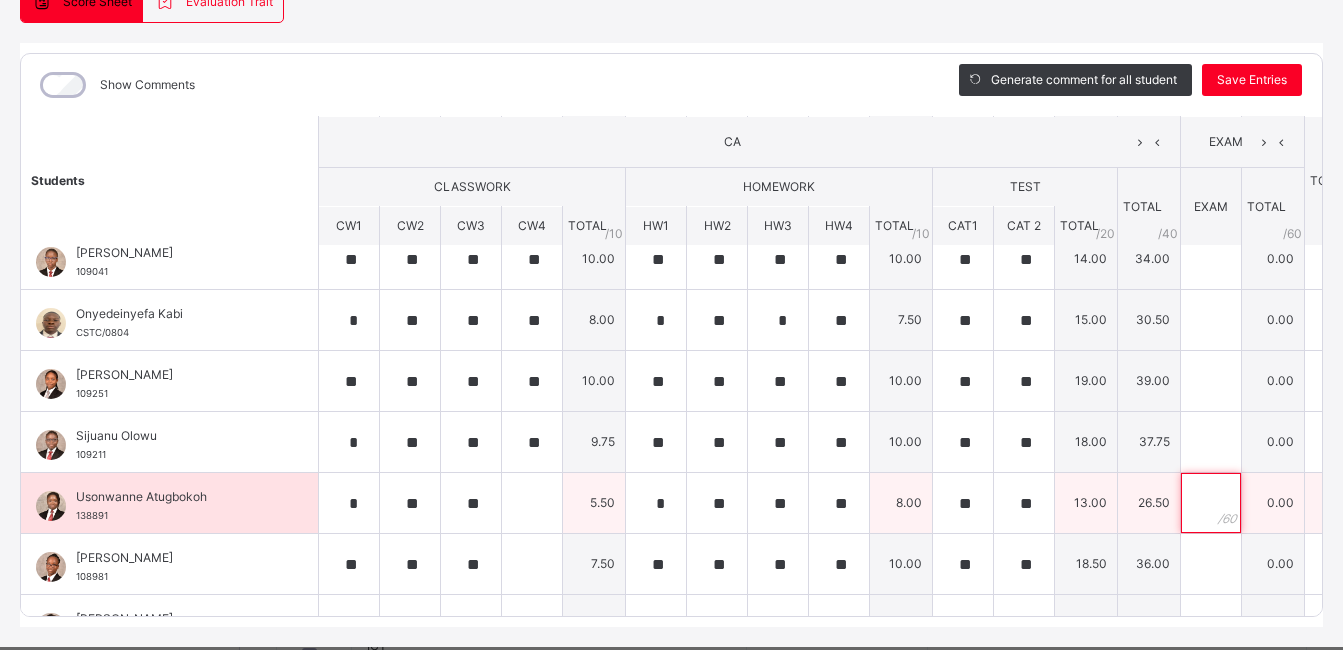click at bounding box center (1211, 503) 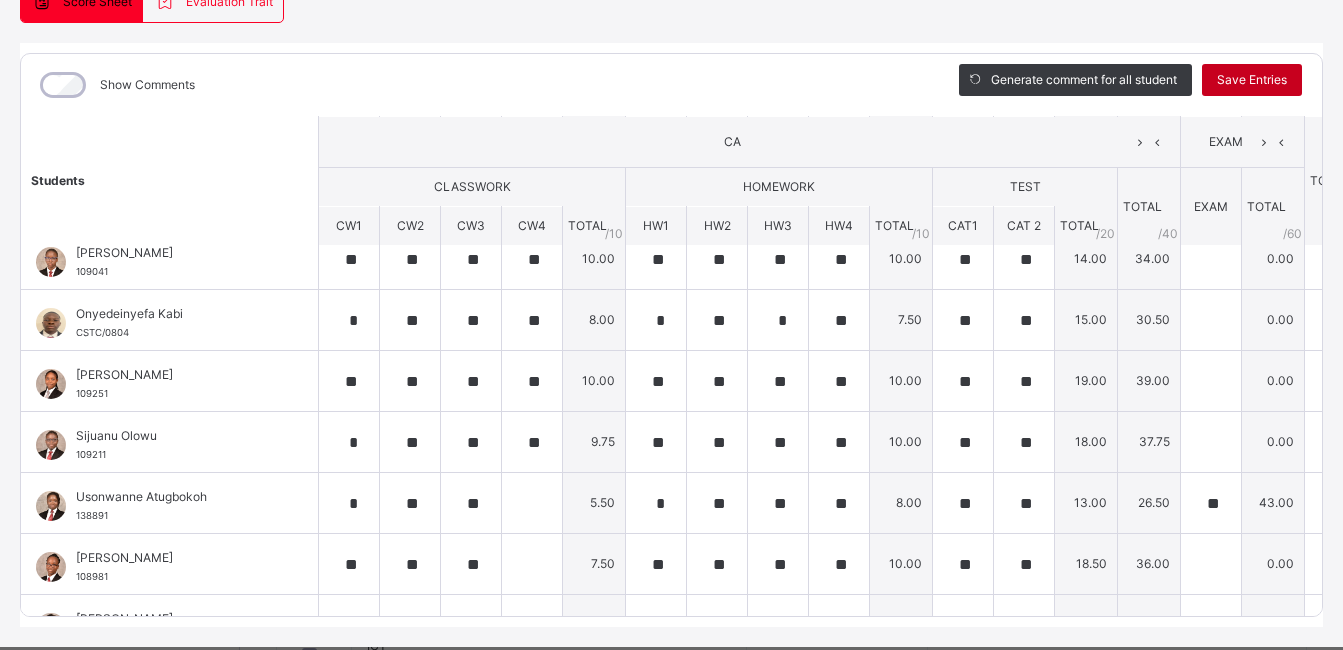 click on "Save Entries" at bounding box center (1252, 80) 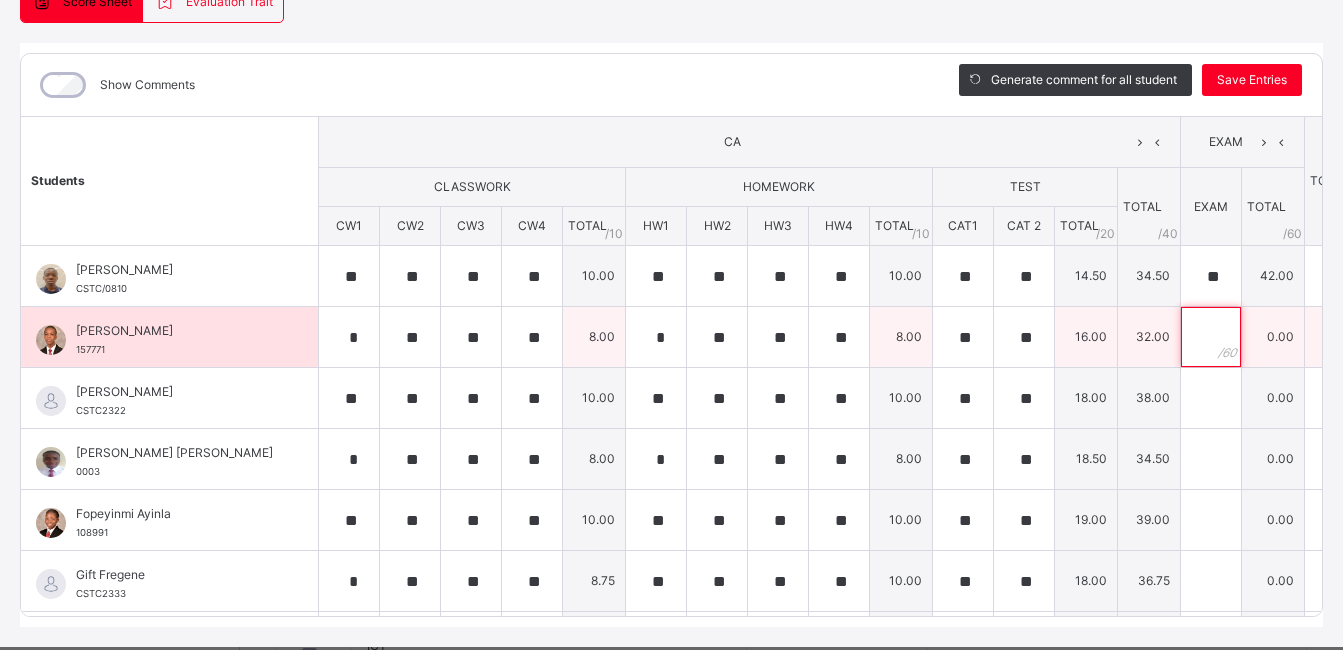 click at bounding box center [1211, 337] 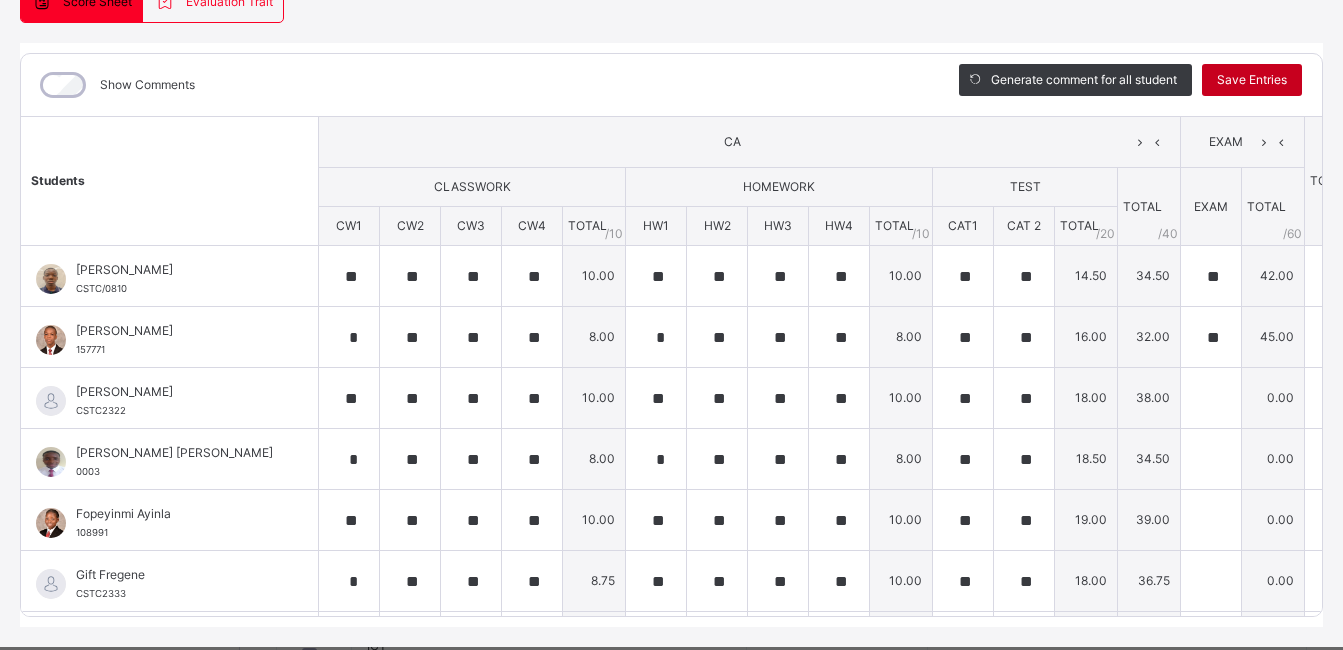 click on "Save Entries" at bounding box center [1252, 80] 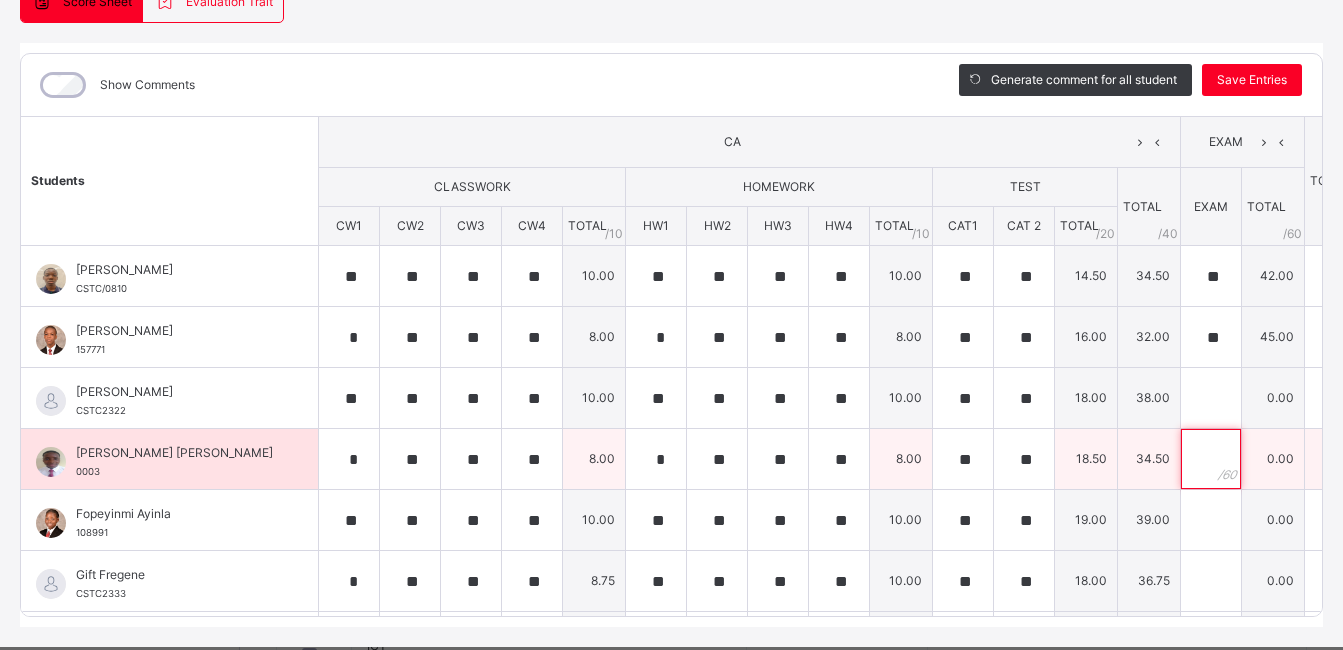 click at bounding box center (1211, 459) 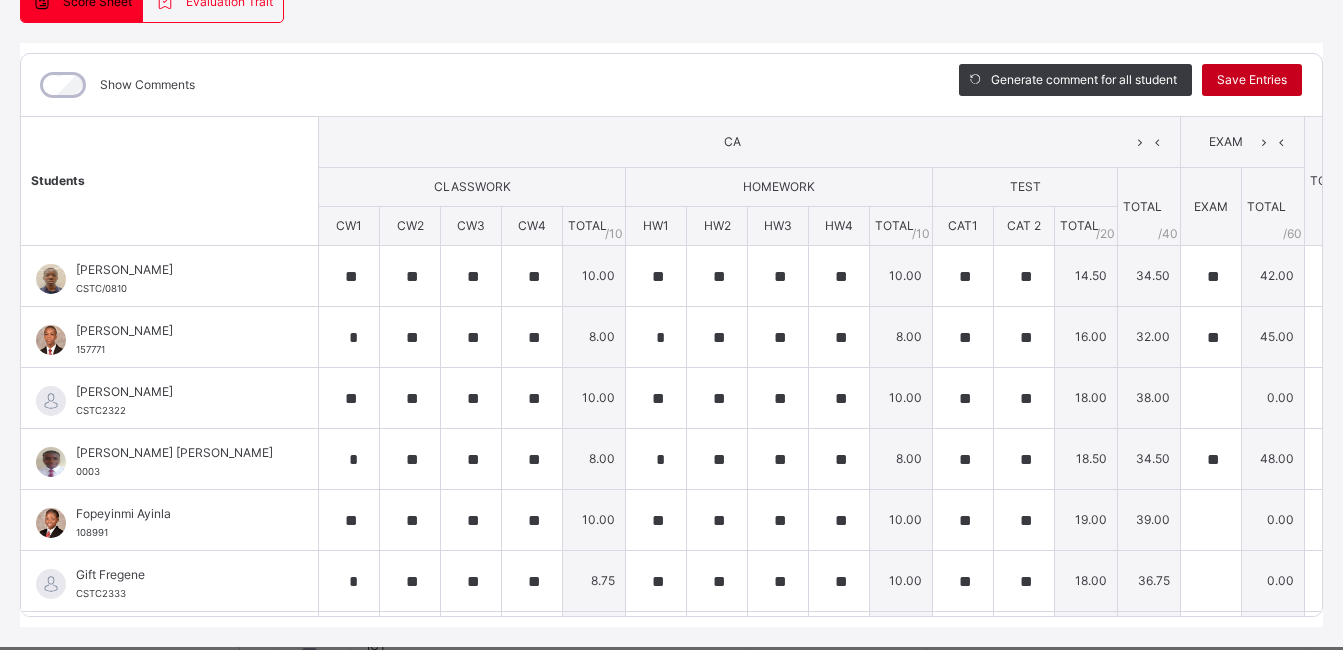 click on "Save Entries" at bounding box center [1252, 80] 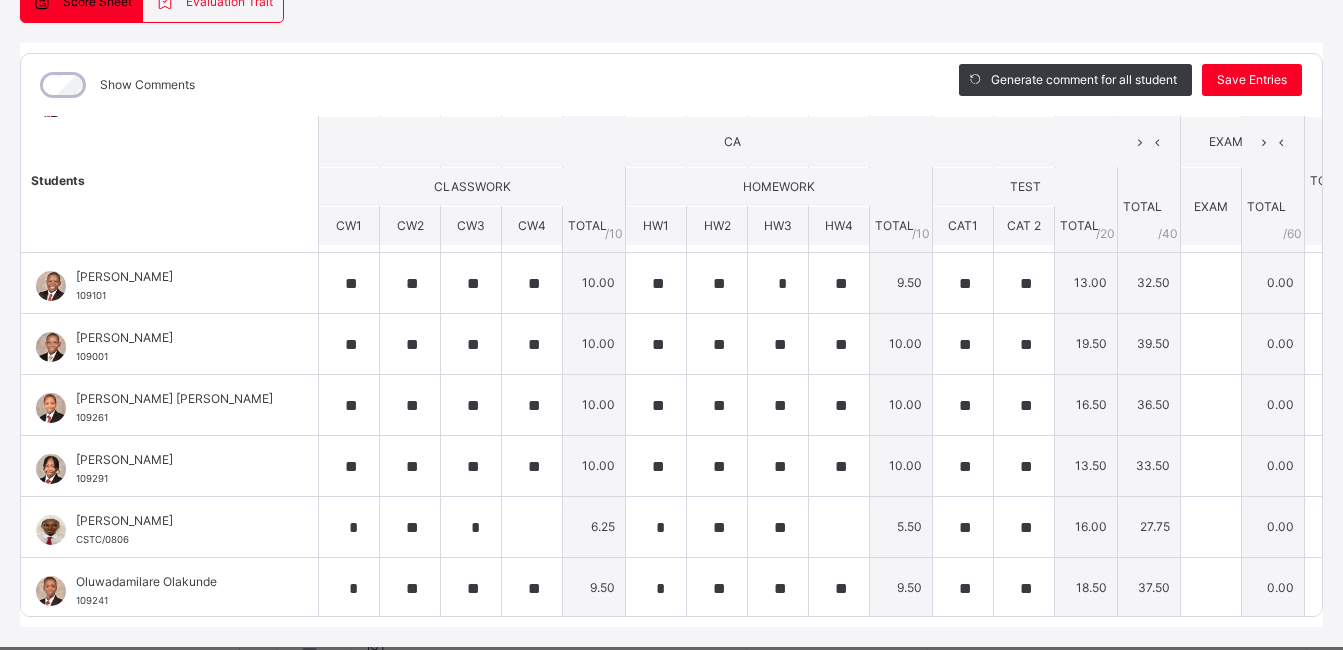scroll, scrollTop: 547, scrollLeft: 0, axis: vertical 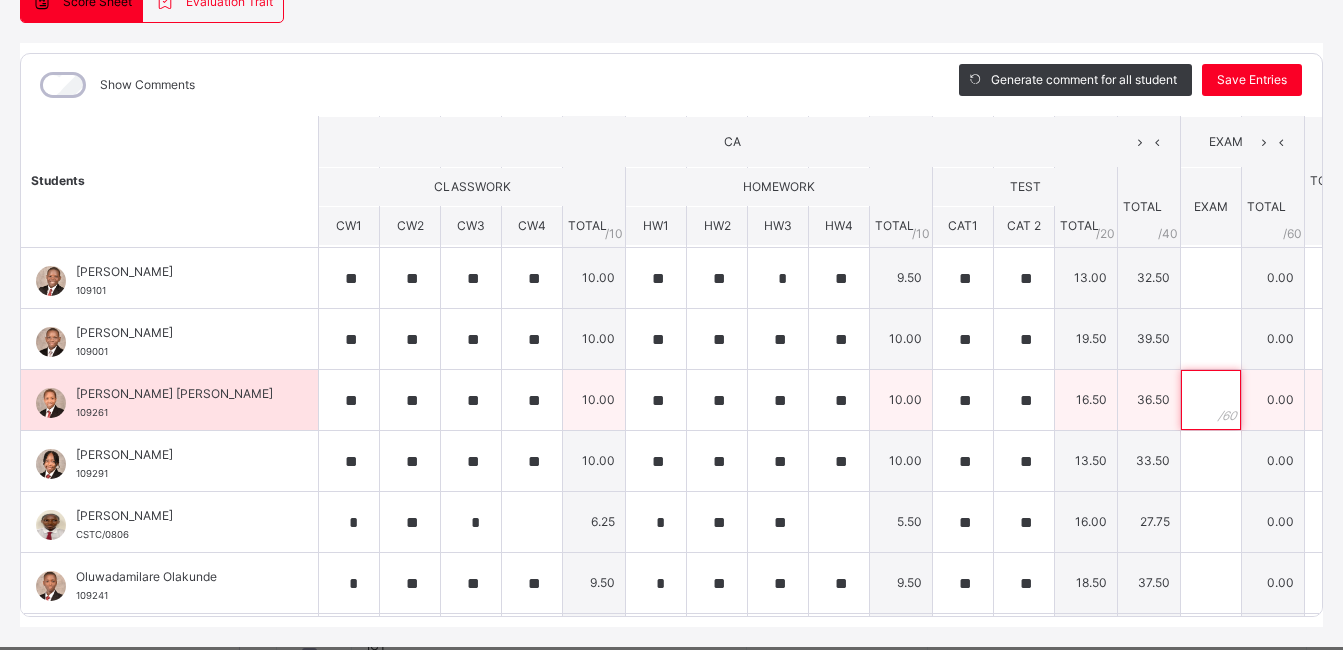 click at bounding box center (1211, 400) 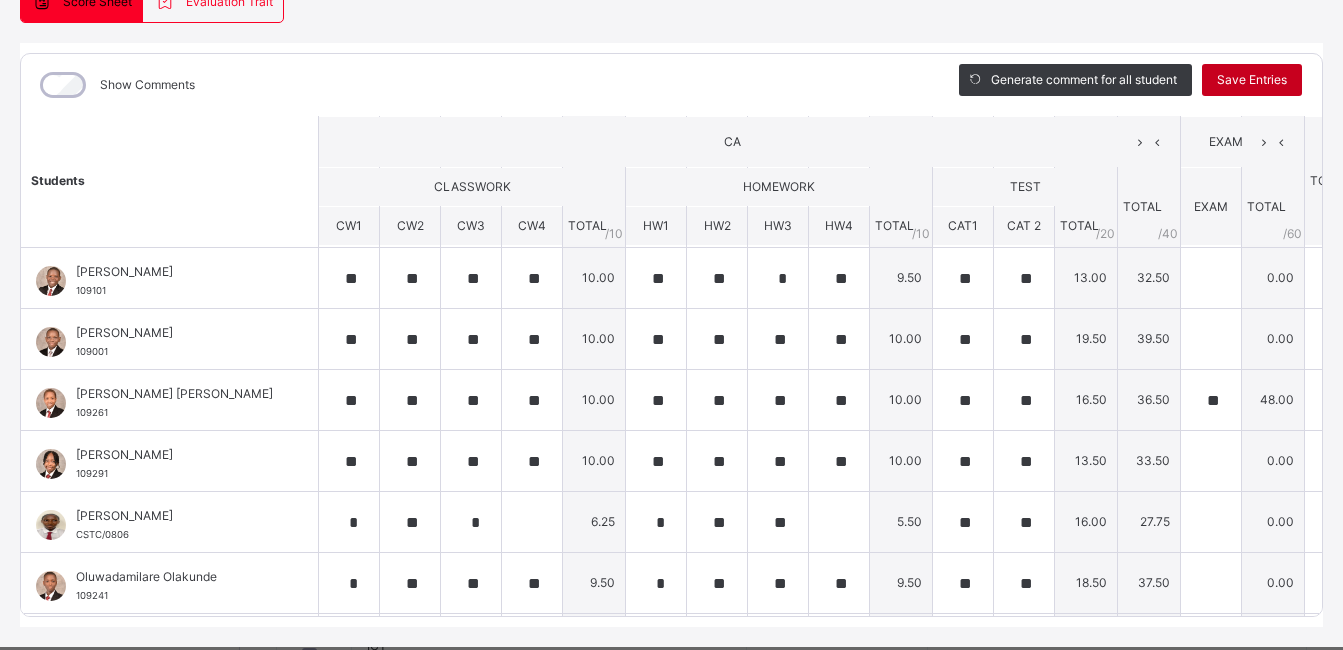 click on "Save Entries" at bounding box center [1252, 80] 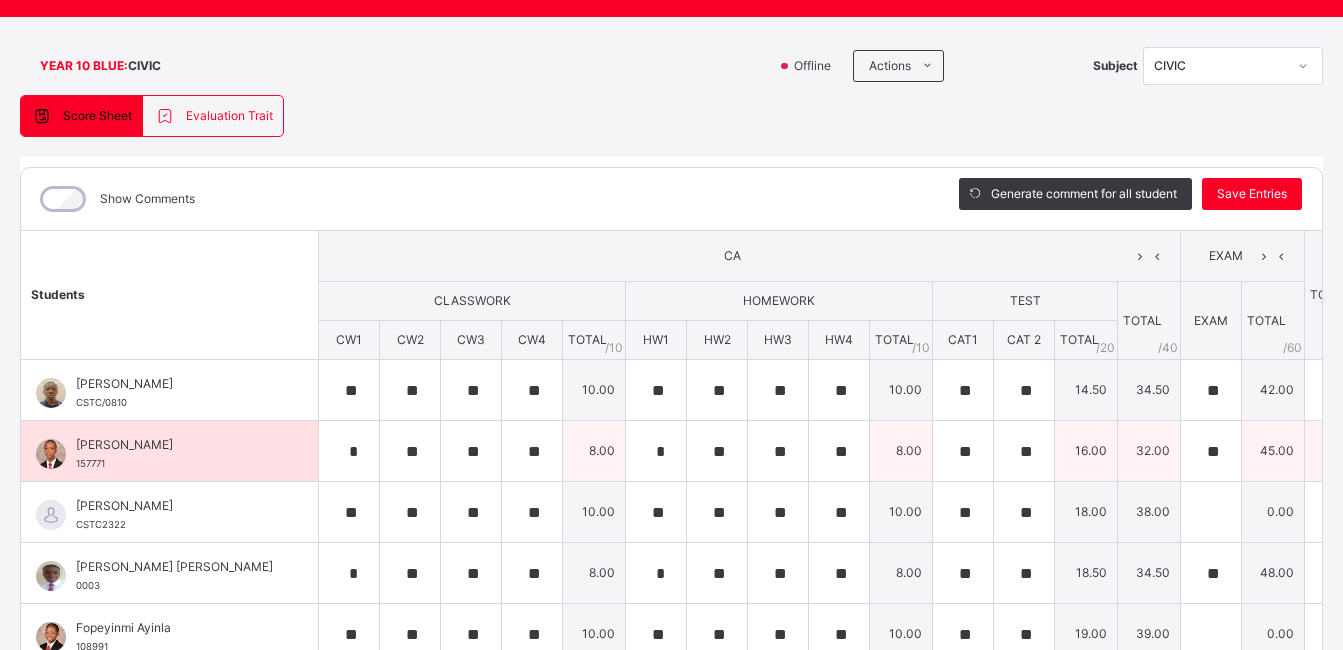 scroll, scrollTop: 99, scrollLeft: 0, axis: vertical 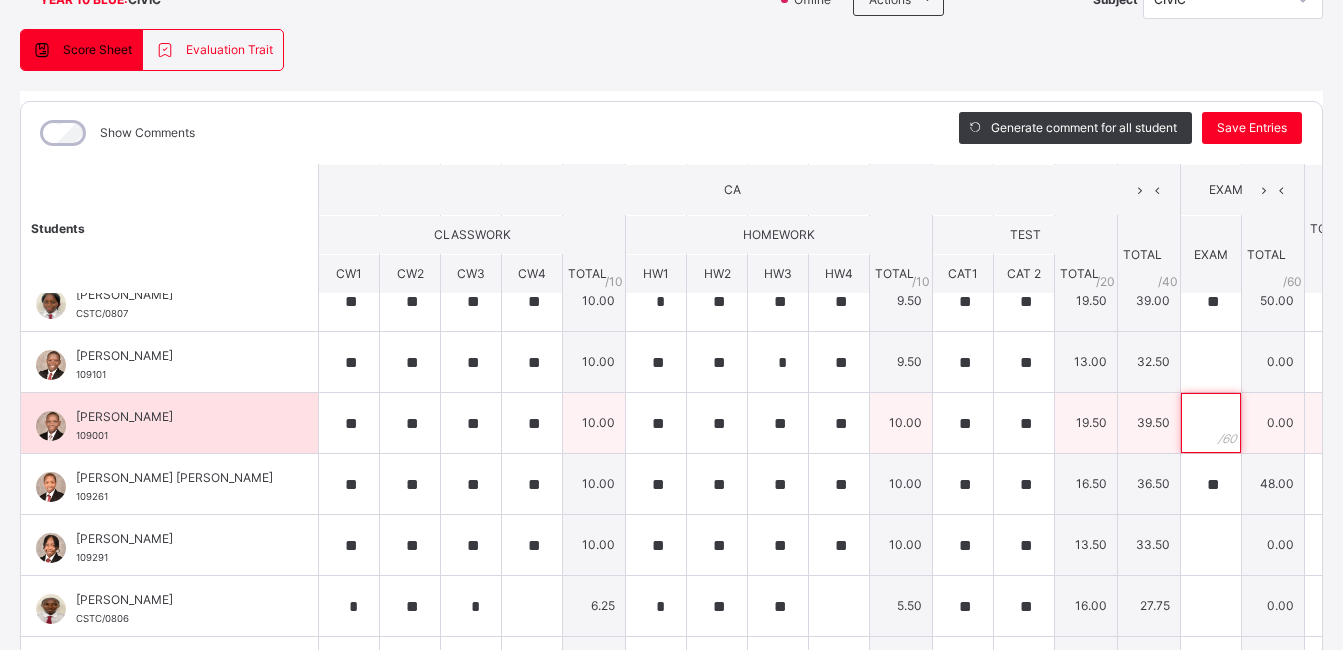 click at bounding box center (1211, 423) 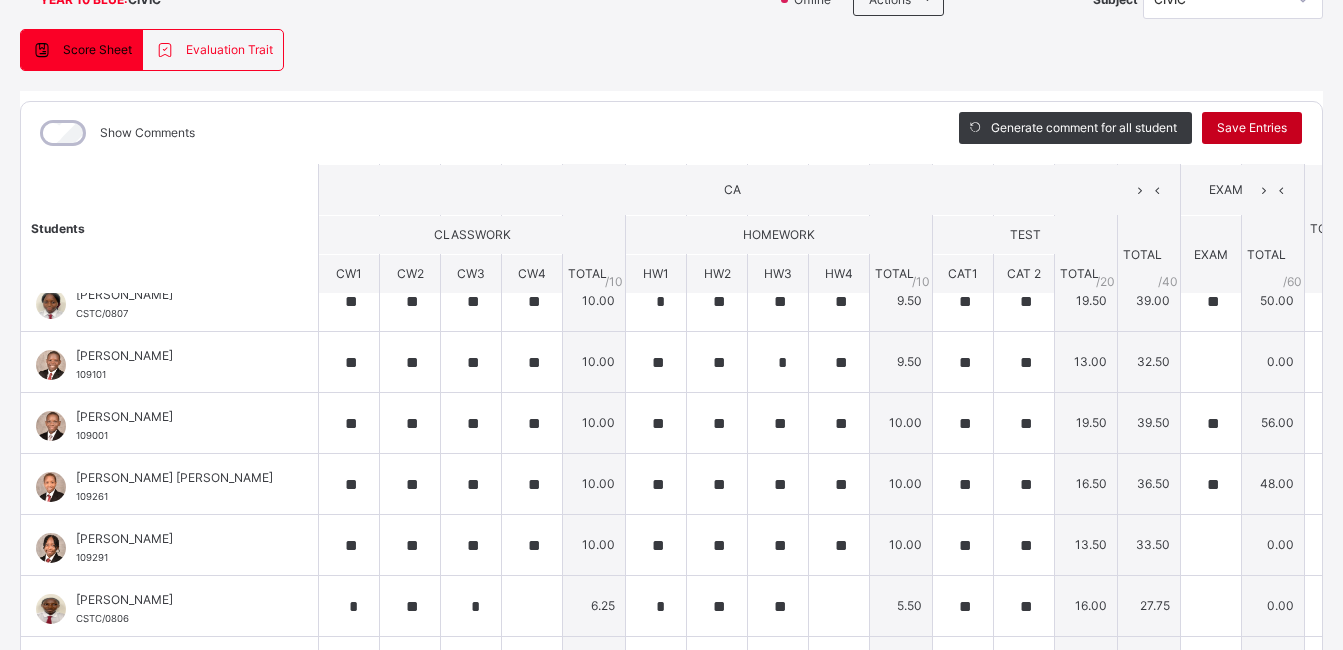 click on "Save Entries" at bounding box center [1252, 128] 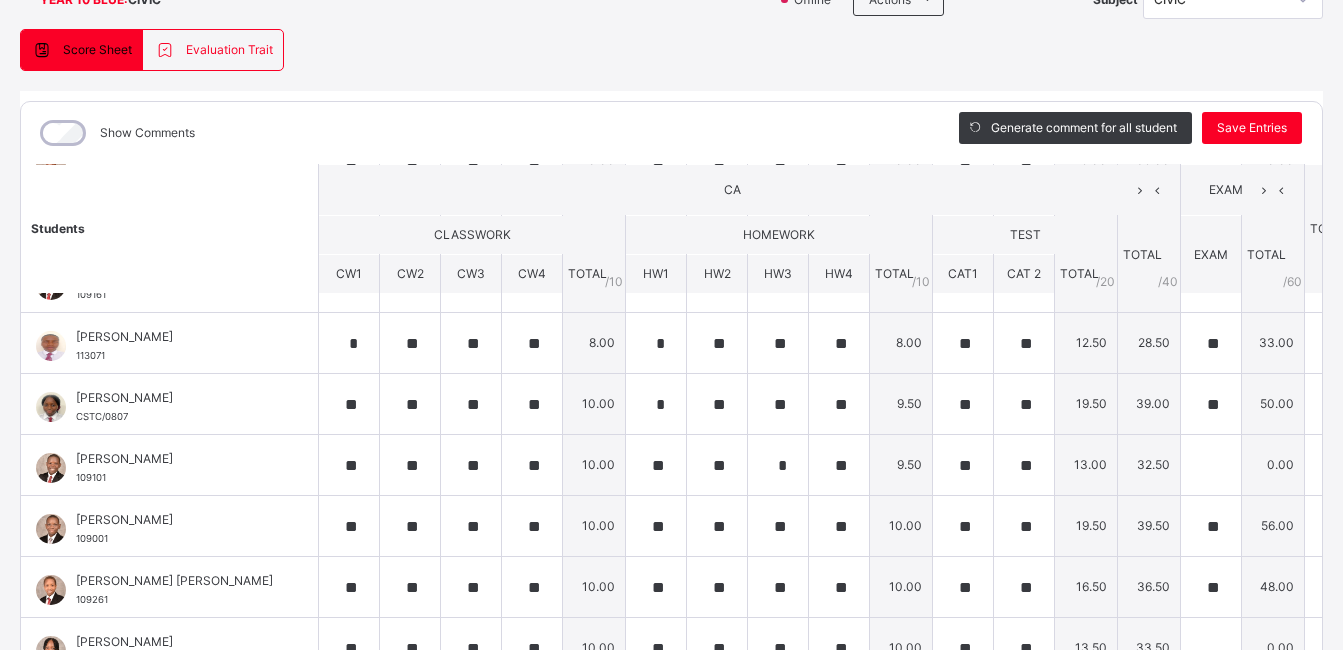 scroll, scrollTop: 410, scrollLeft: 0, axis: vertical 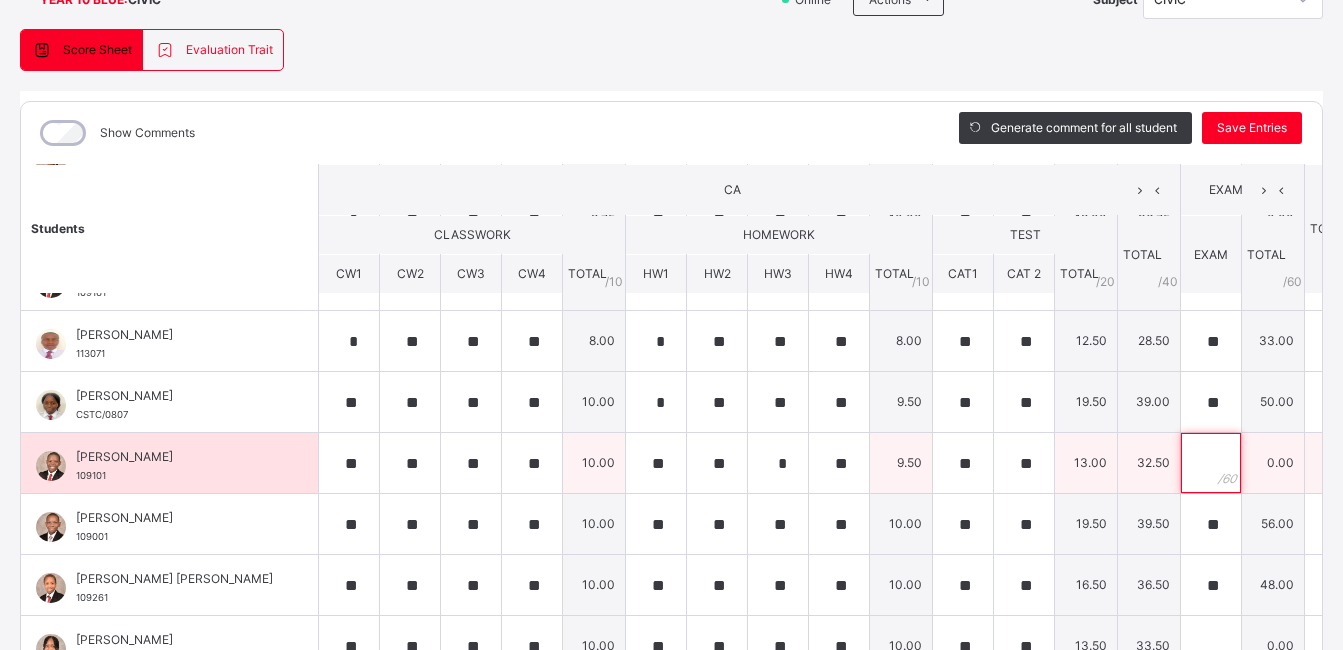 click at bounding box center [1211, 463] 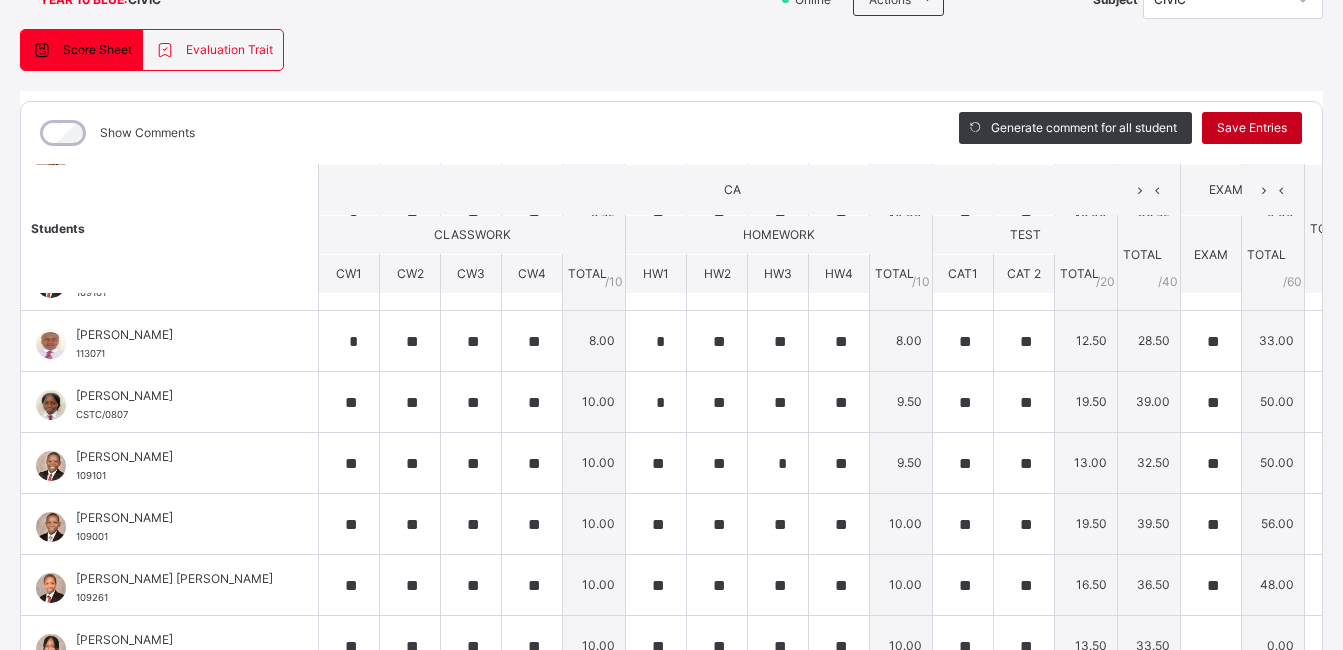 click on "Save Entries" at bounding box center (1252, 128) 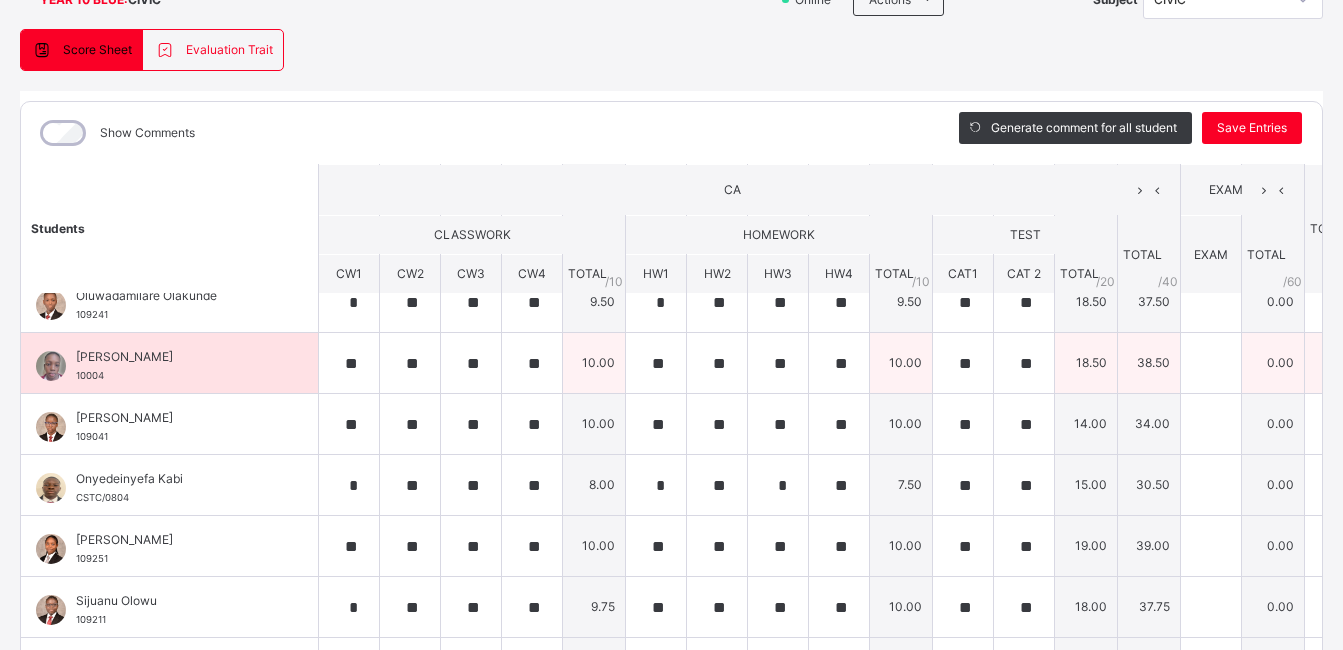 scroll, scrollTop: 877, scrollLeft: 0, axis: vertical 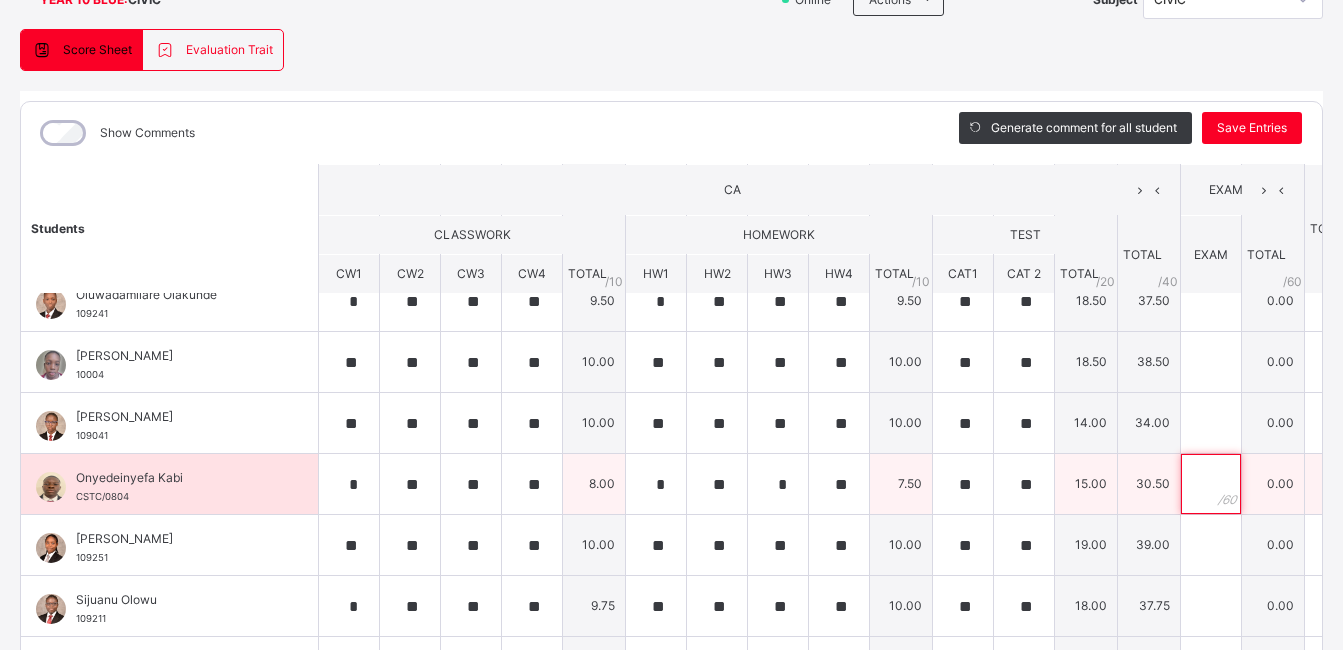 click at bounding box center (1211, 484) 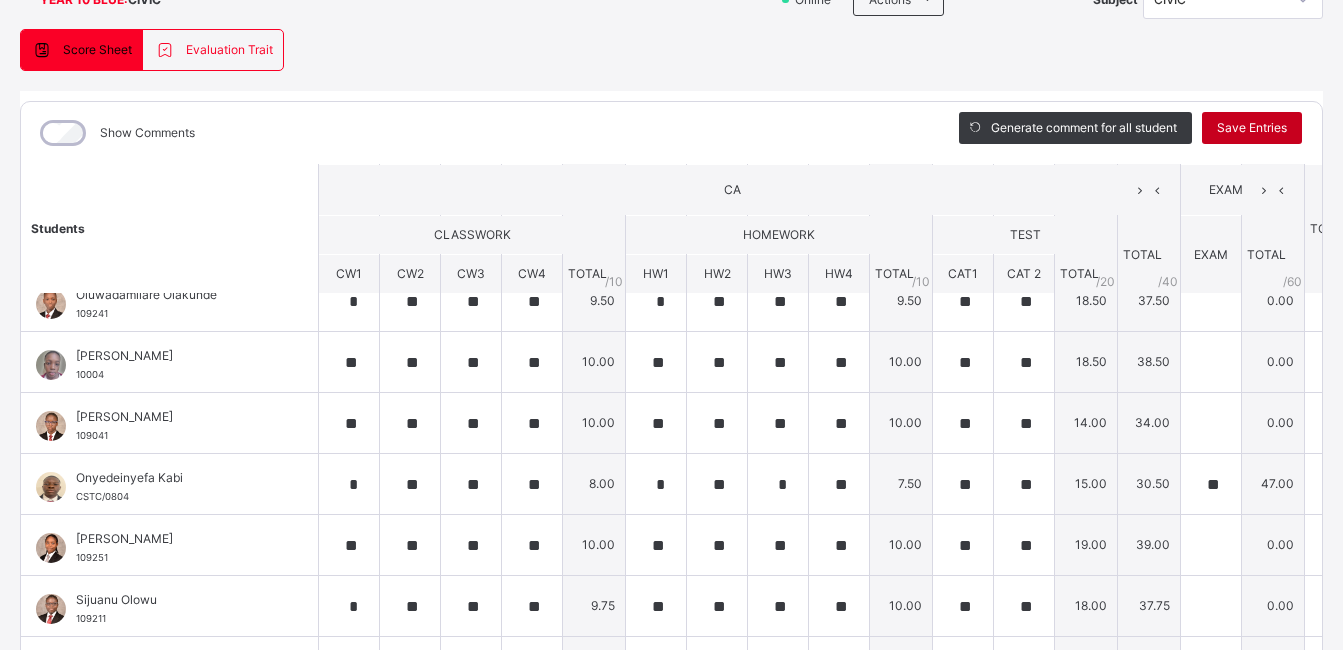 click on "Save Entries" at bounding box center (1252, 128) 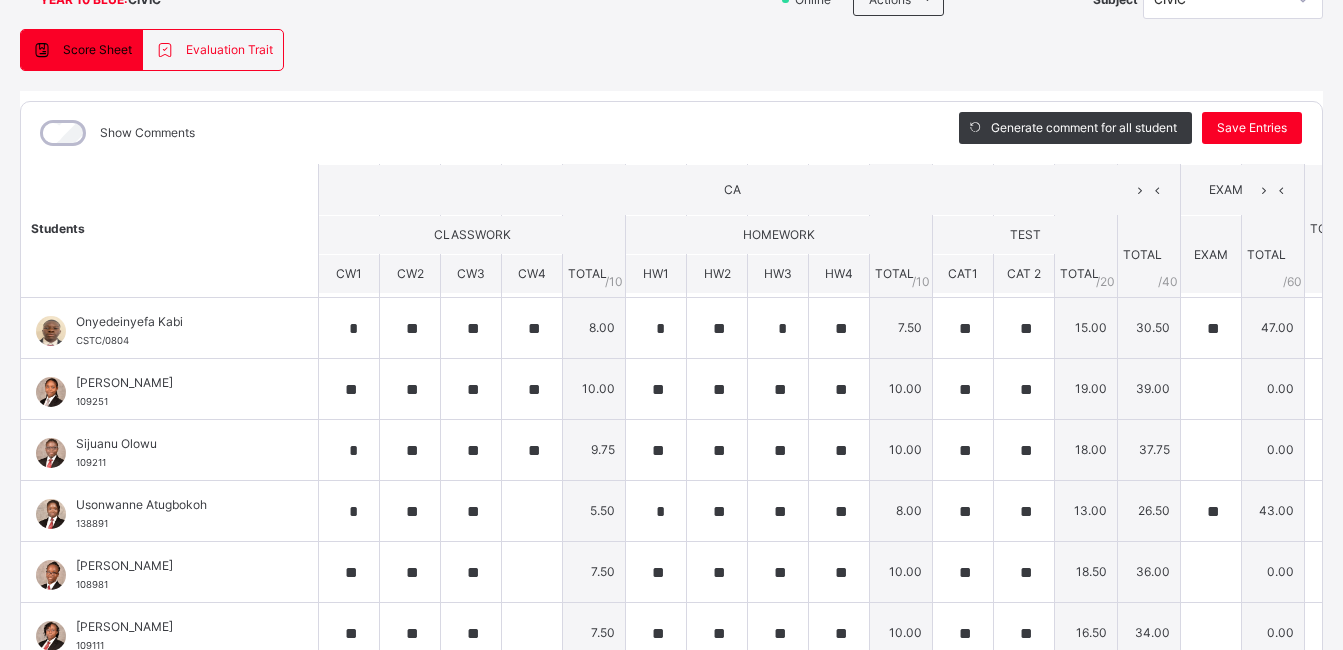 scroll, scrollTop: 1040, scrollLeft: 0, axis: vertical 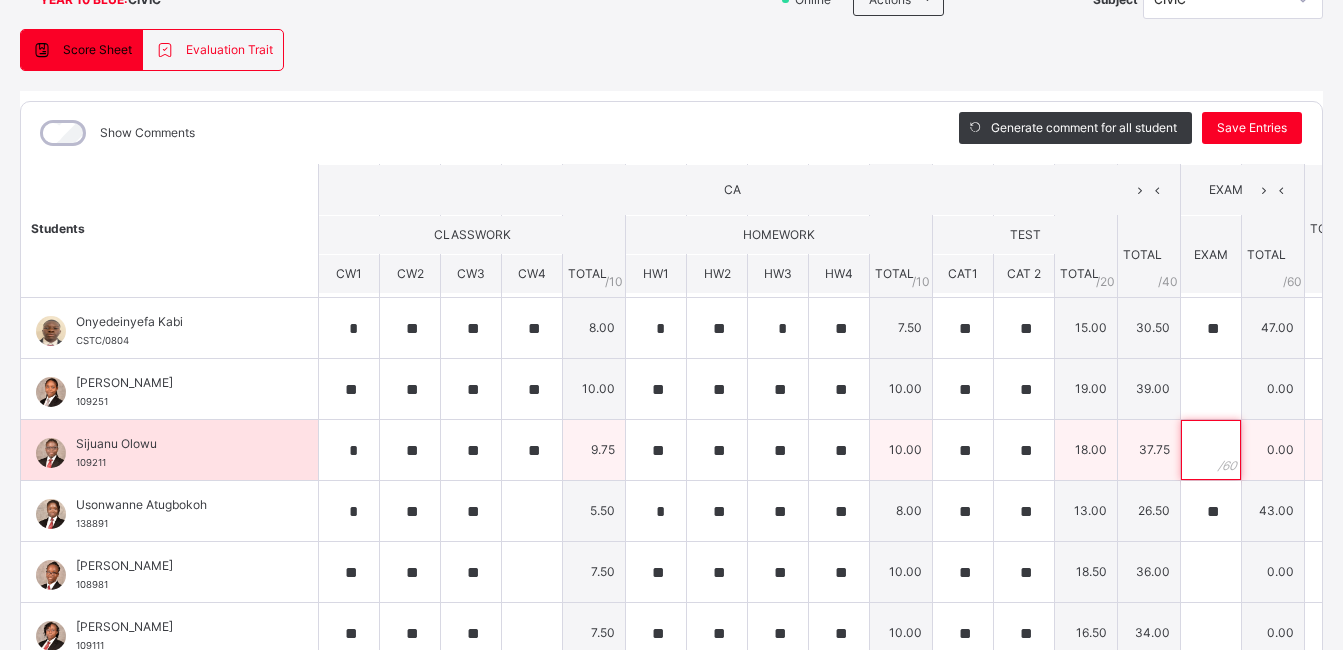 click at bounding box center [1211, 450] 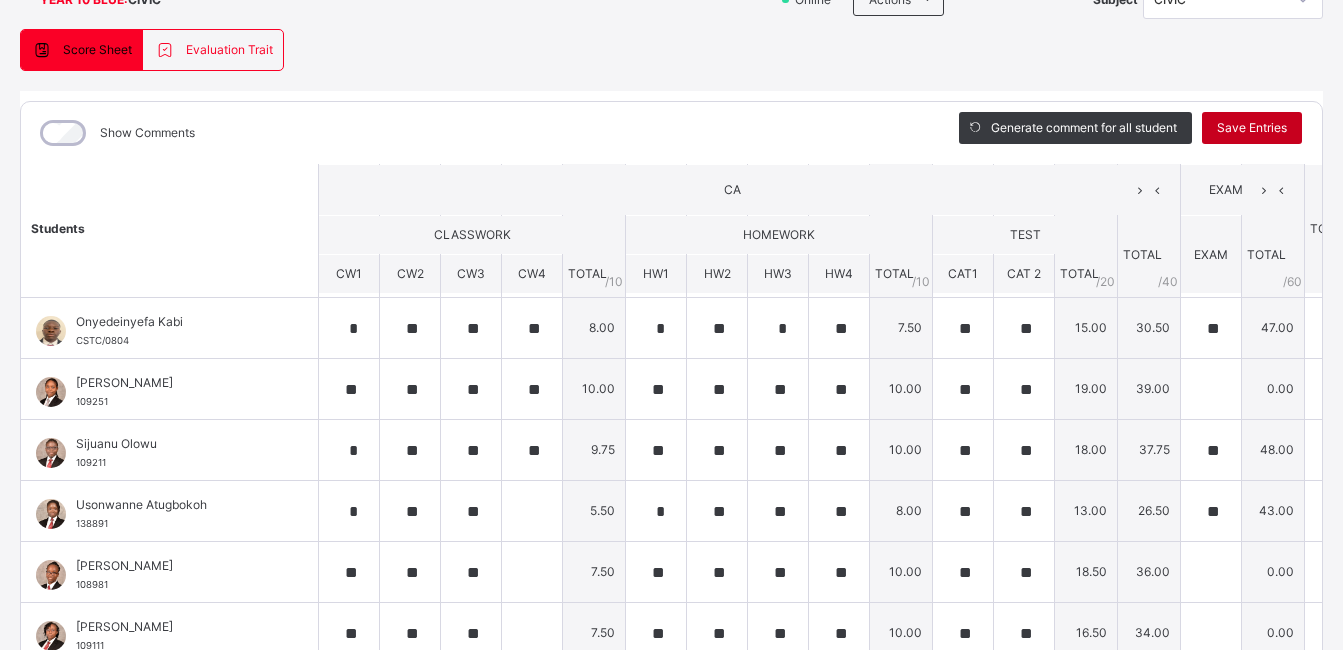 click on "Save Entries" at bounding box center (1252, 128) 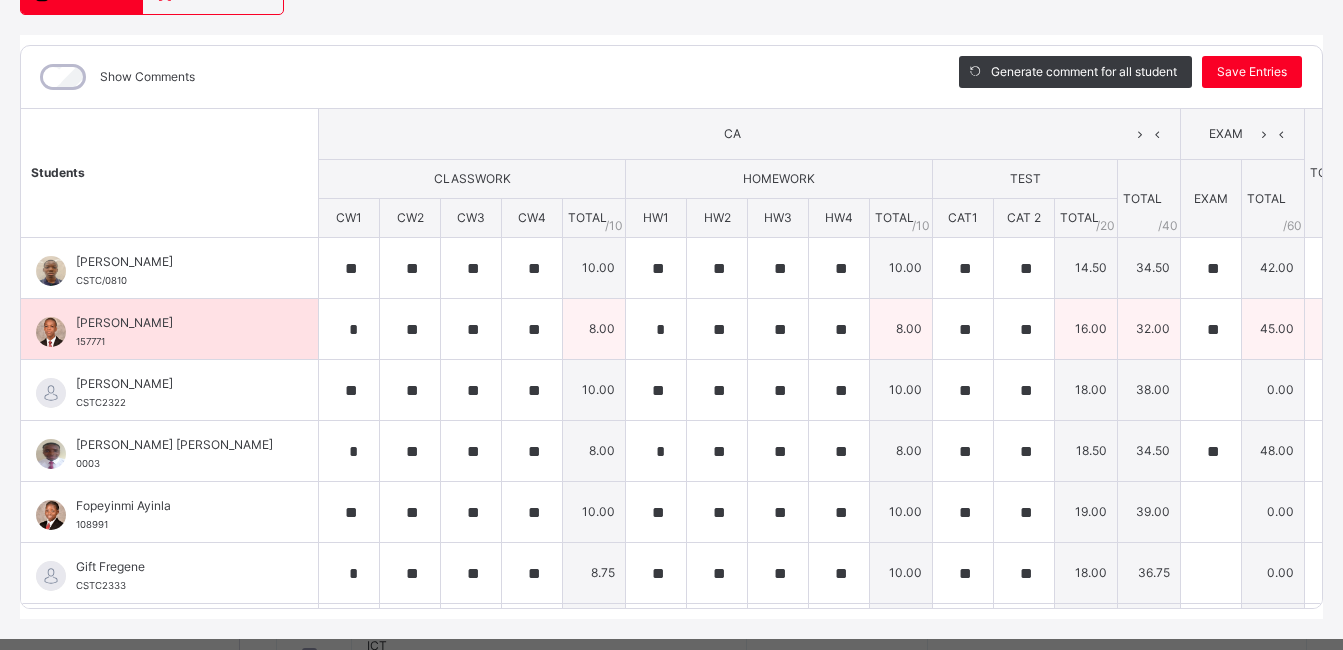 scroll, scrollTop: 223, scrollLeft: 0, axis: vertical 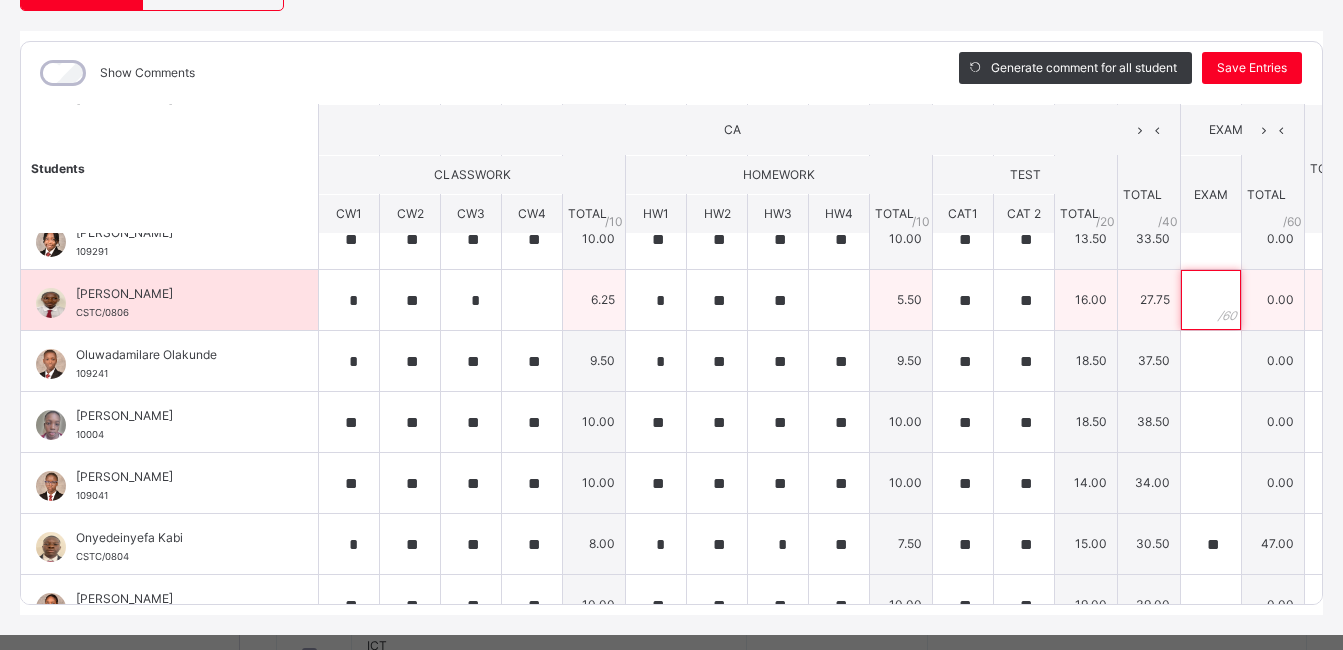 click at bounding box center (1211, 300) 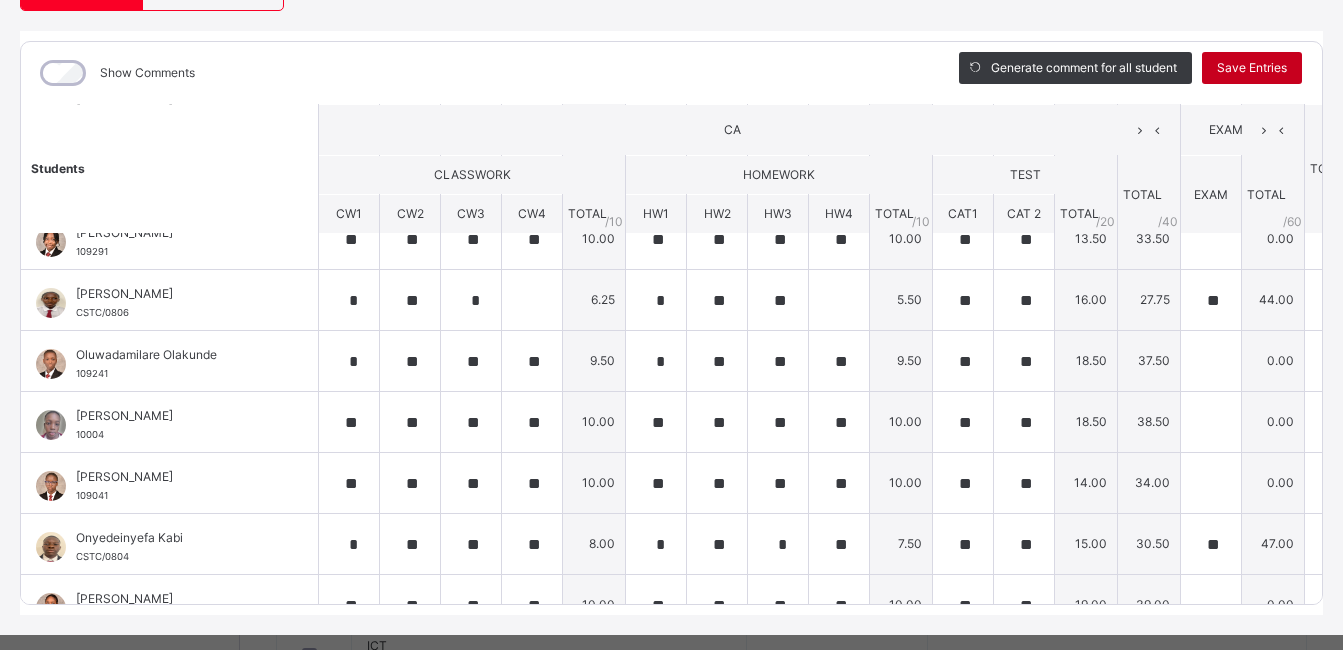 click on "Save Entries" at bounding box center (1252, 68) 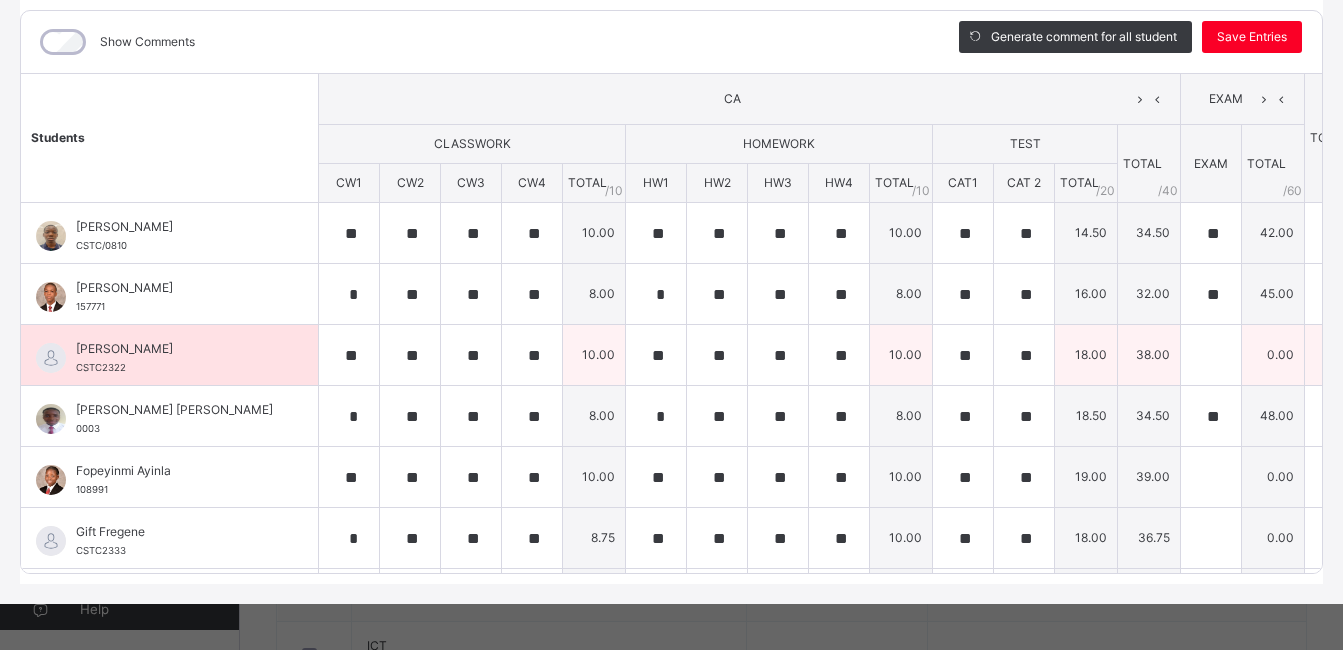 scroll, scrollTop: 258, scrollLeft: 0, axis: vertical 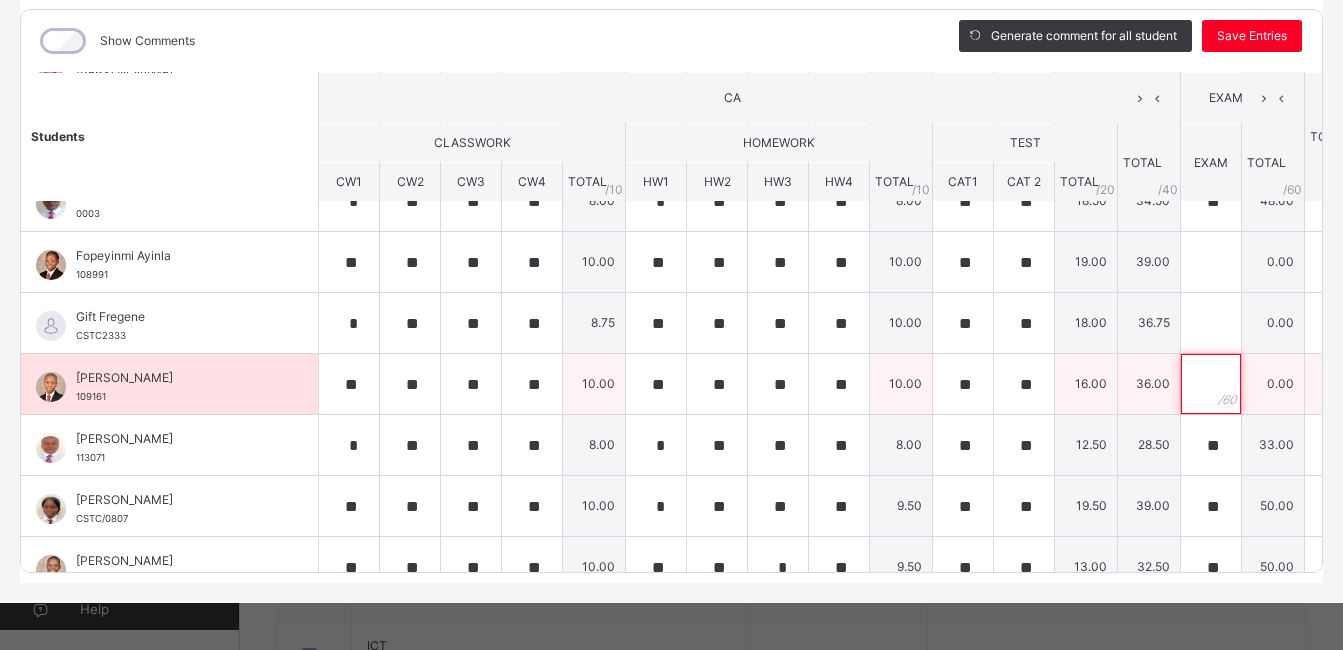 click at bounding box center [1211, 384] 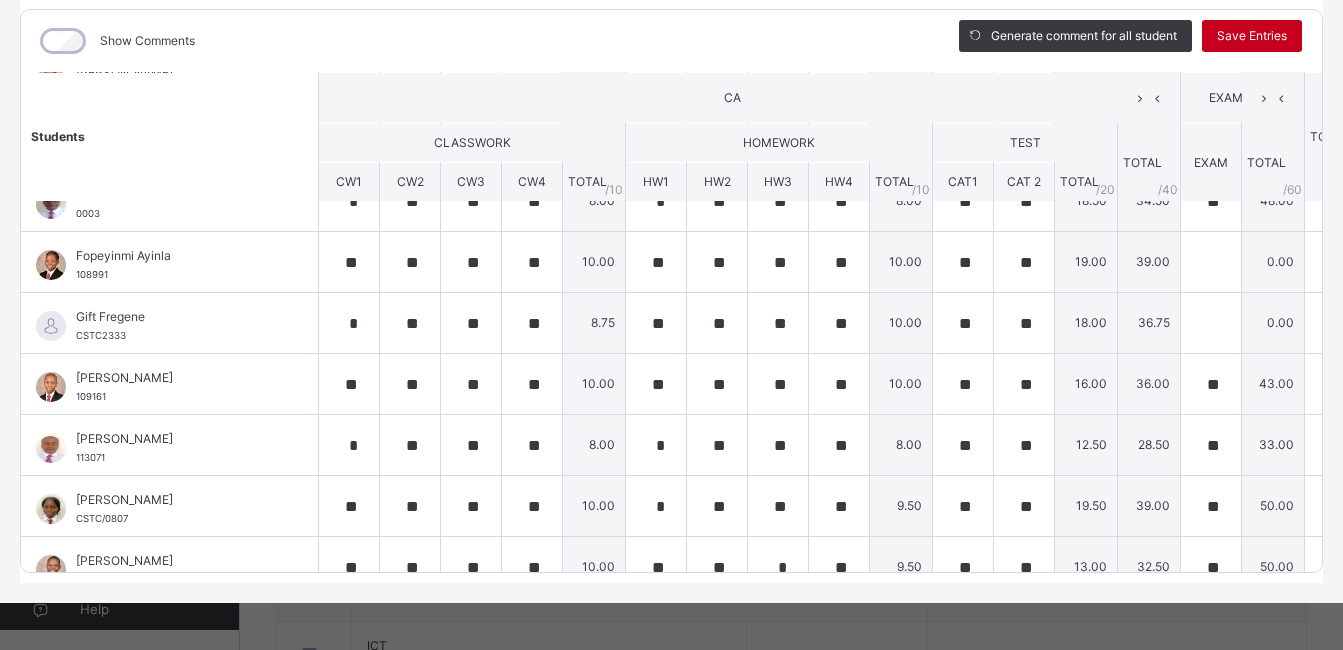click on "Save Entries" at bounding box center (1252, 36) 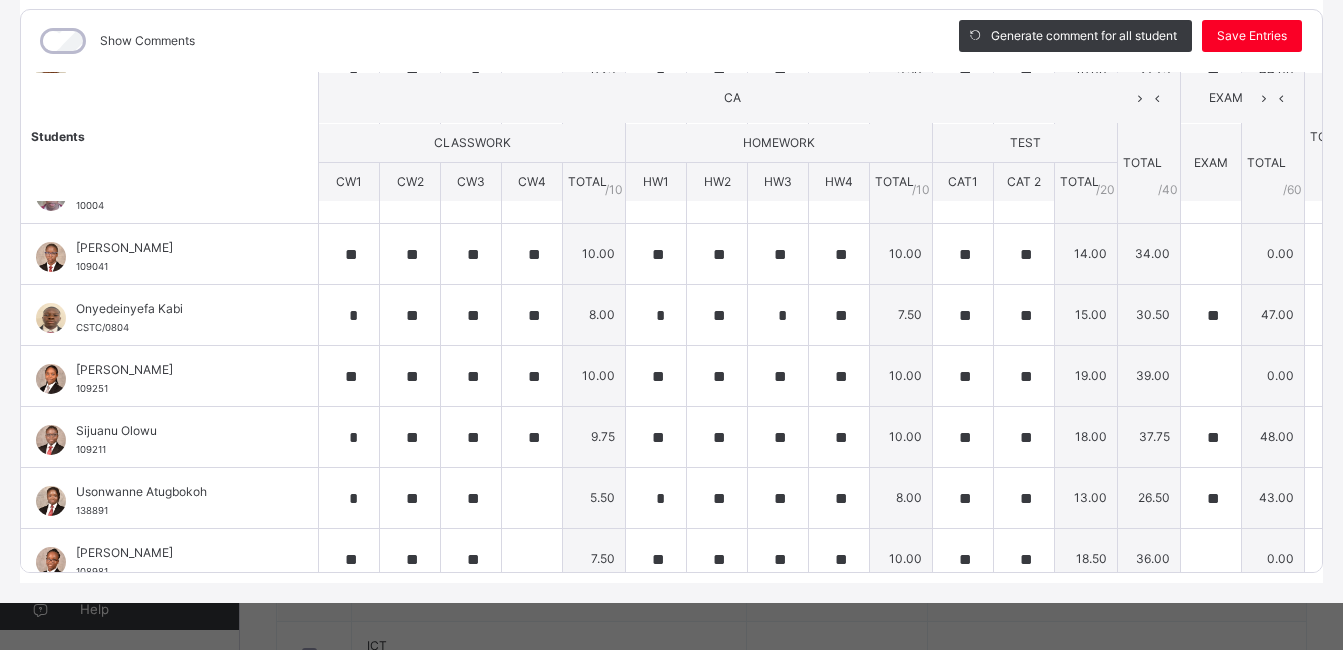 scroll, scrollTop: 957, scrollLeft: 0, axis: vertical 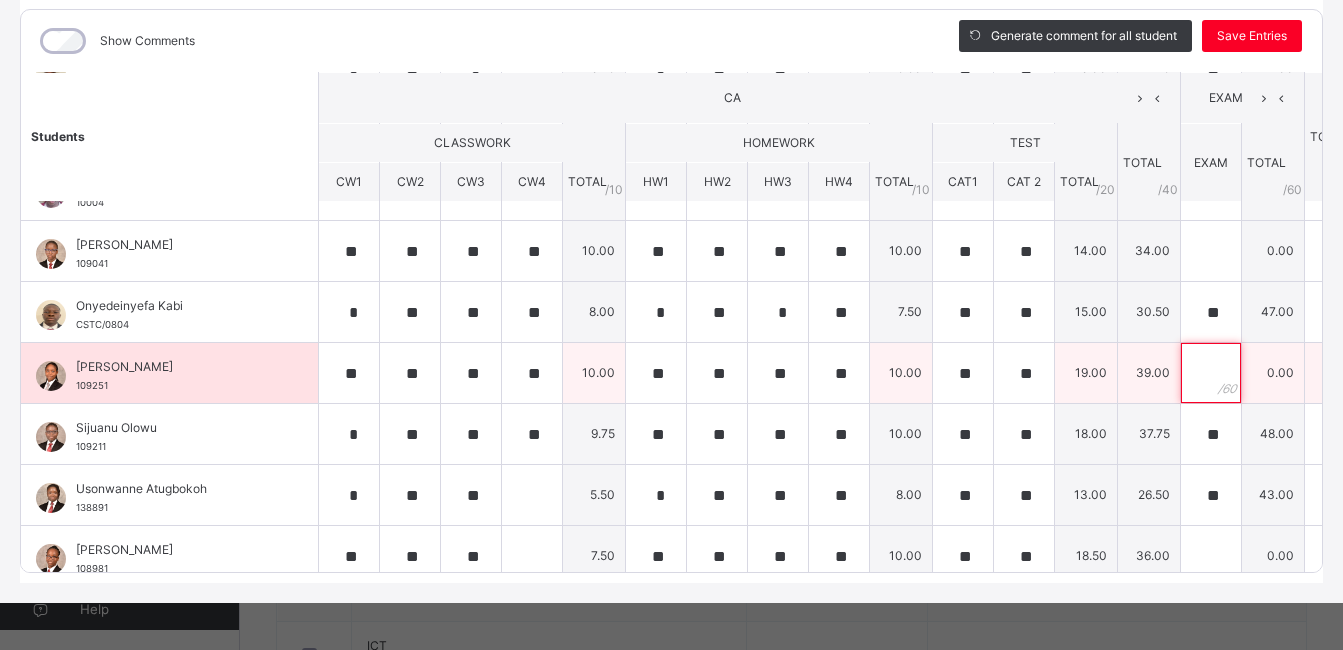 click at bounding box center (1211, 373) 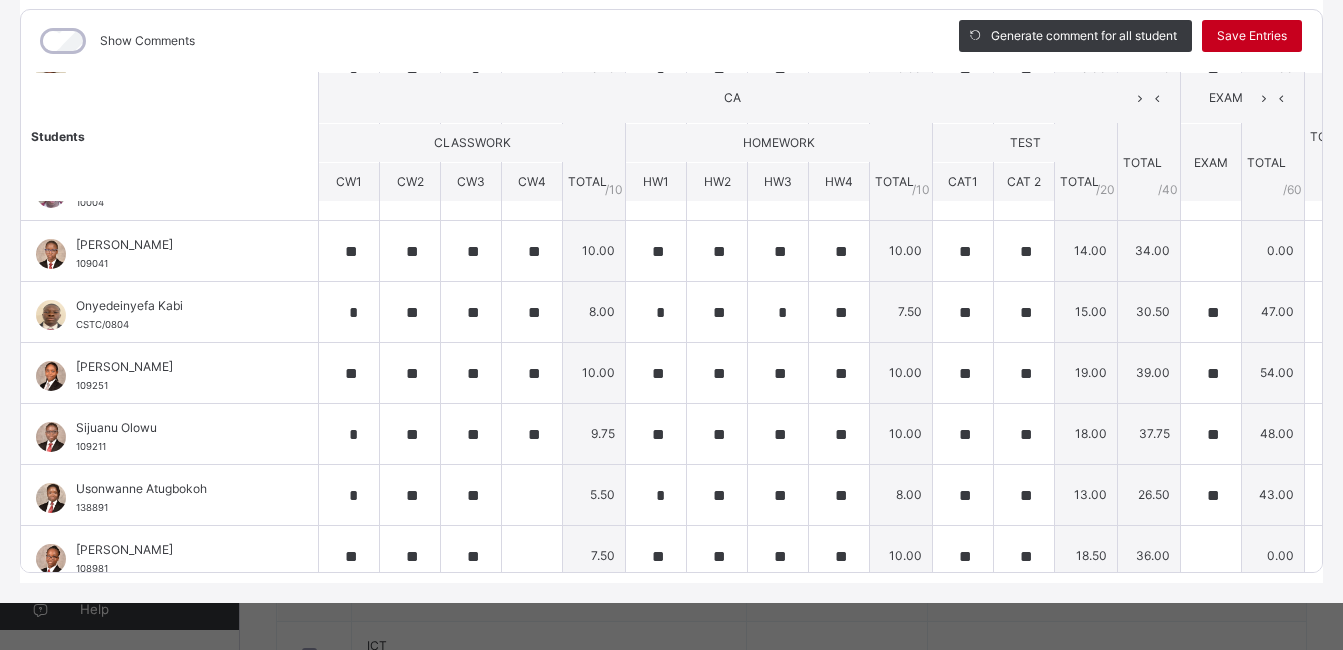 click on "Save Entries" at bounding box center [1252, 36] 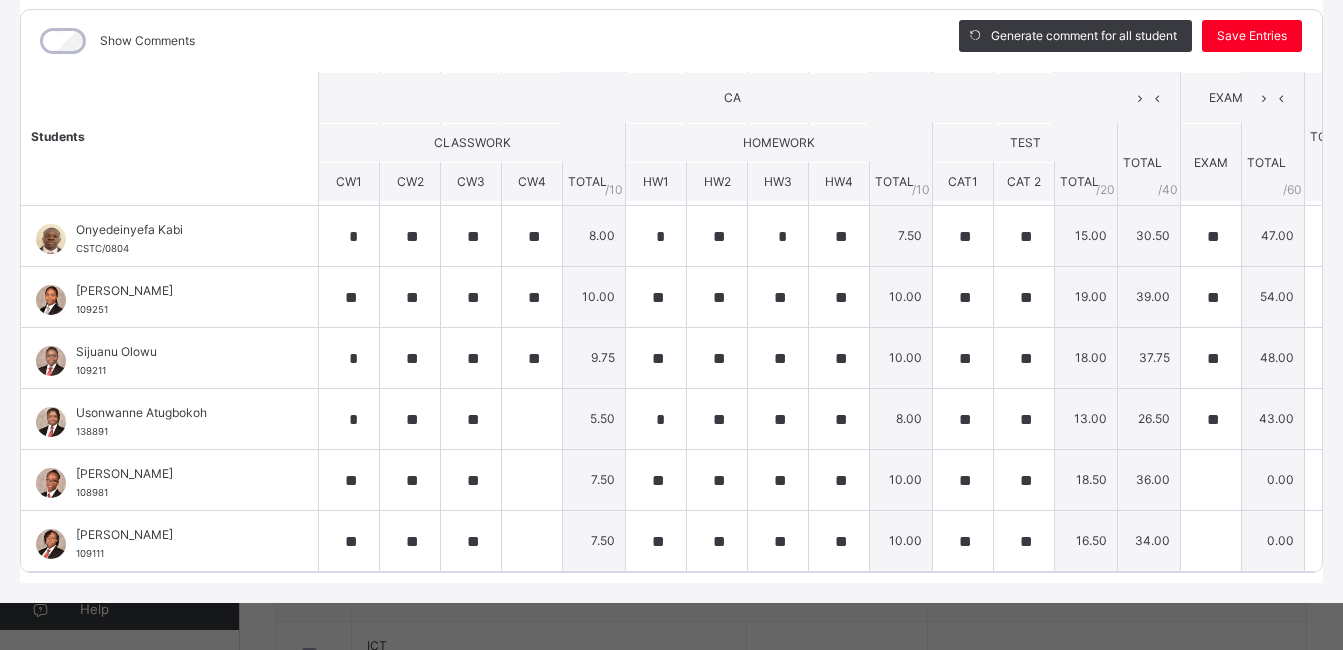 scroll, scrollTop: 1048, scrollLeft: 0, axis: vertical 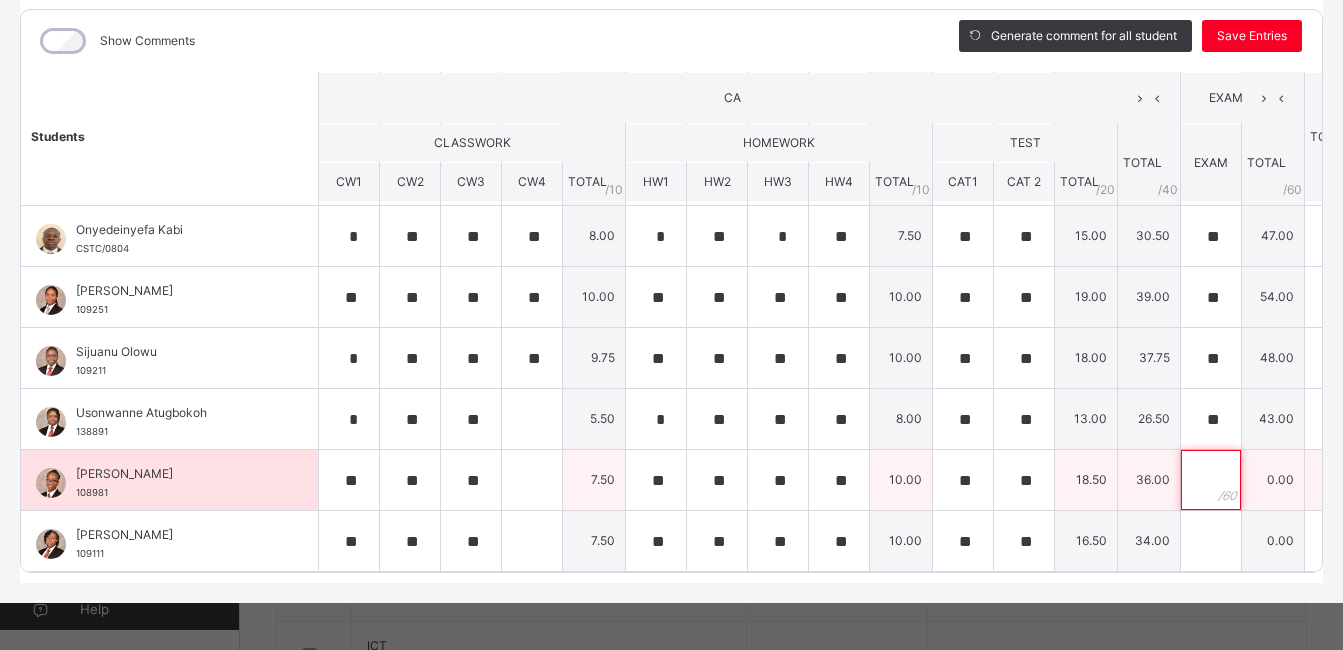 click at bounding box center (1211, 480) 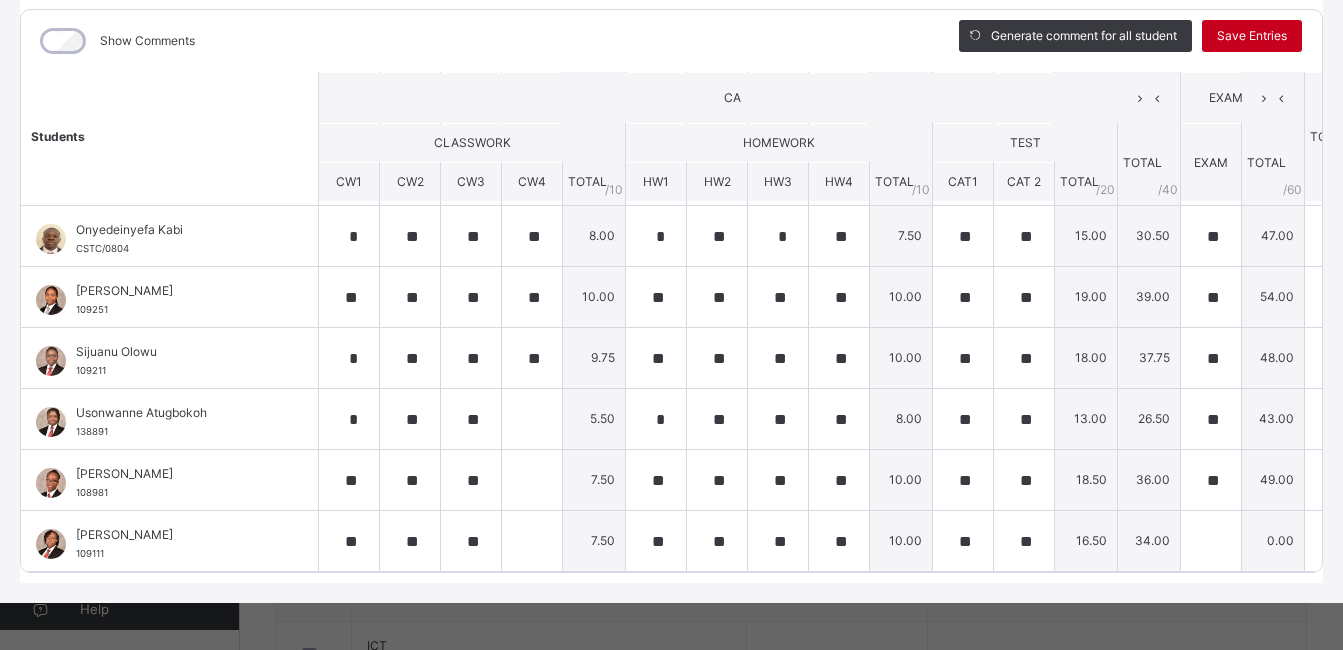 click on "Save Entries" at bounding box center (1252, 36) 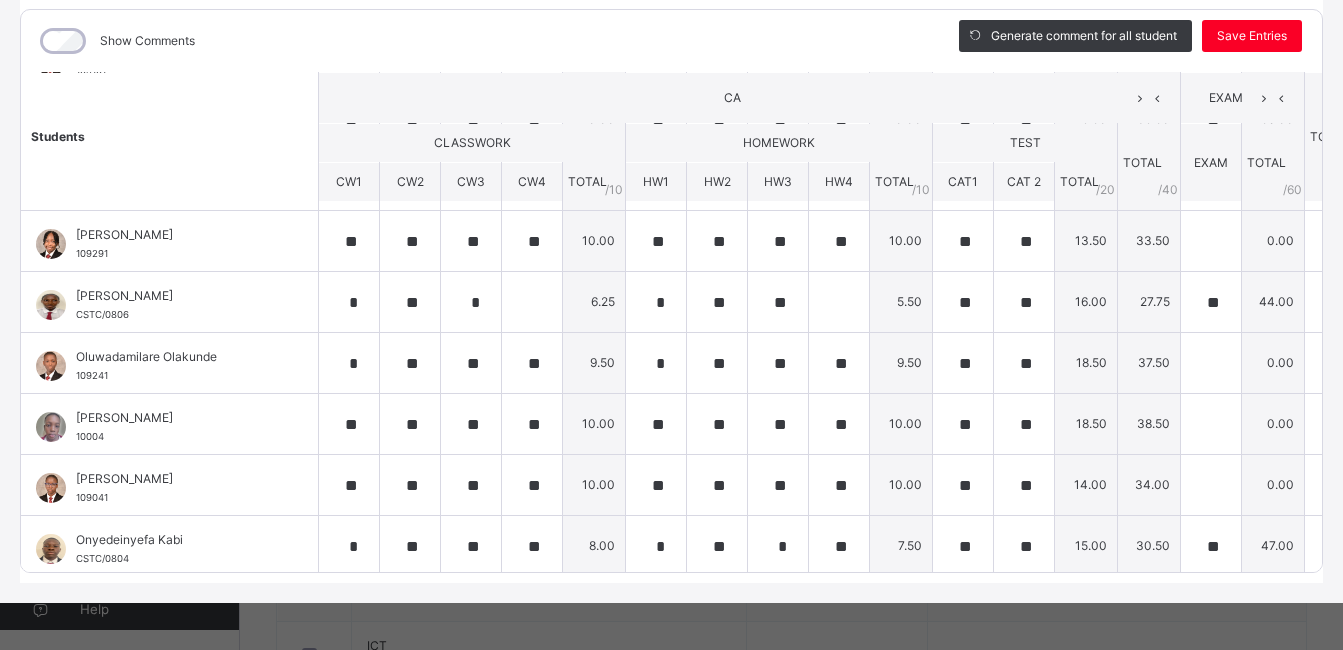 scroll, scrollTop: 787, scrollLeft: 0, axis: vertical 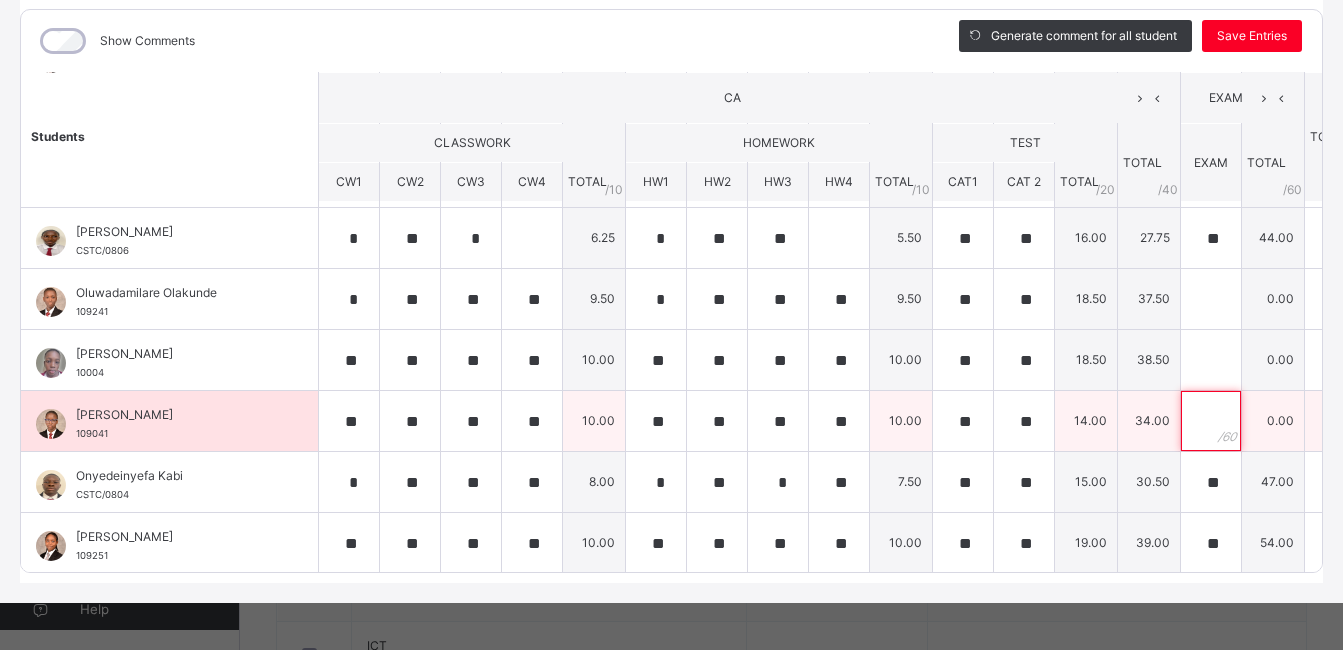 click at bounding box center [1211, 421] 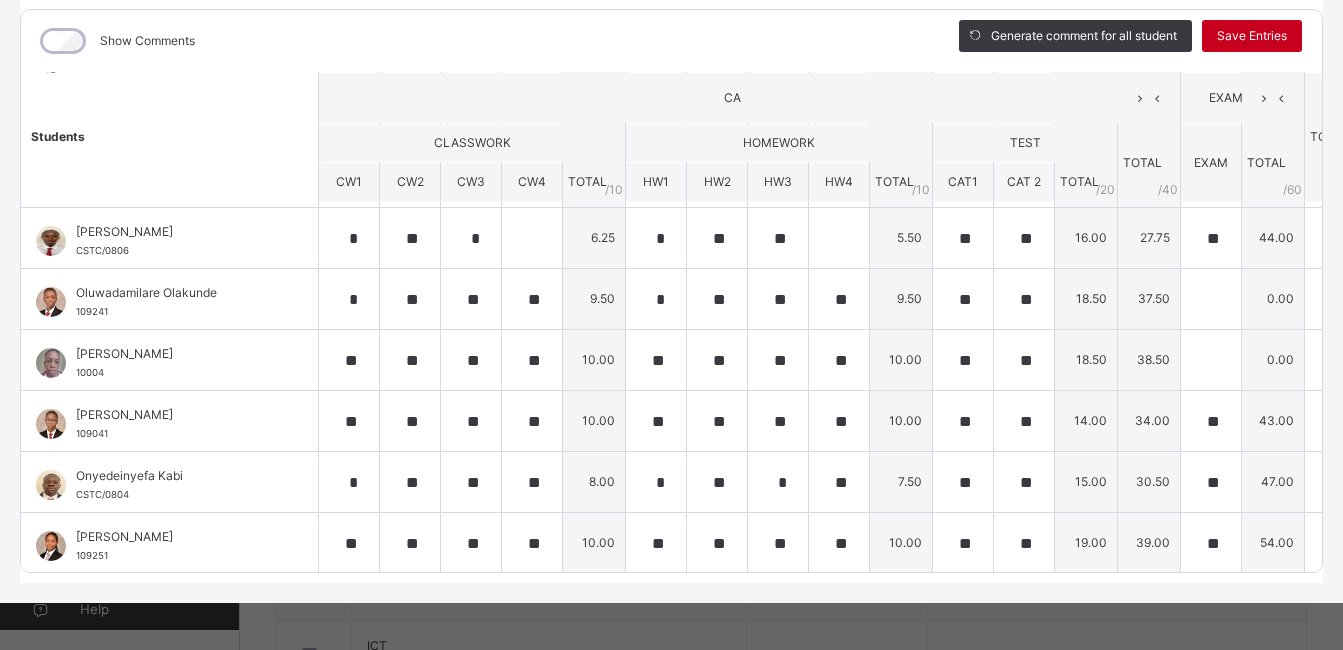 click on "Save Entries" at bounding box center [1252, 36] 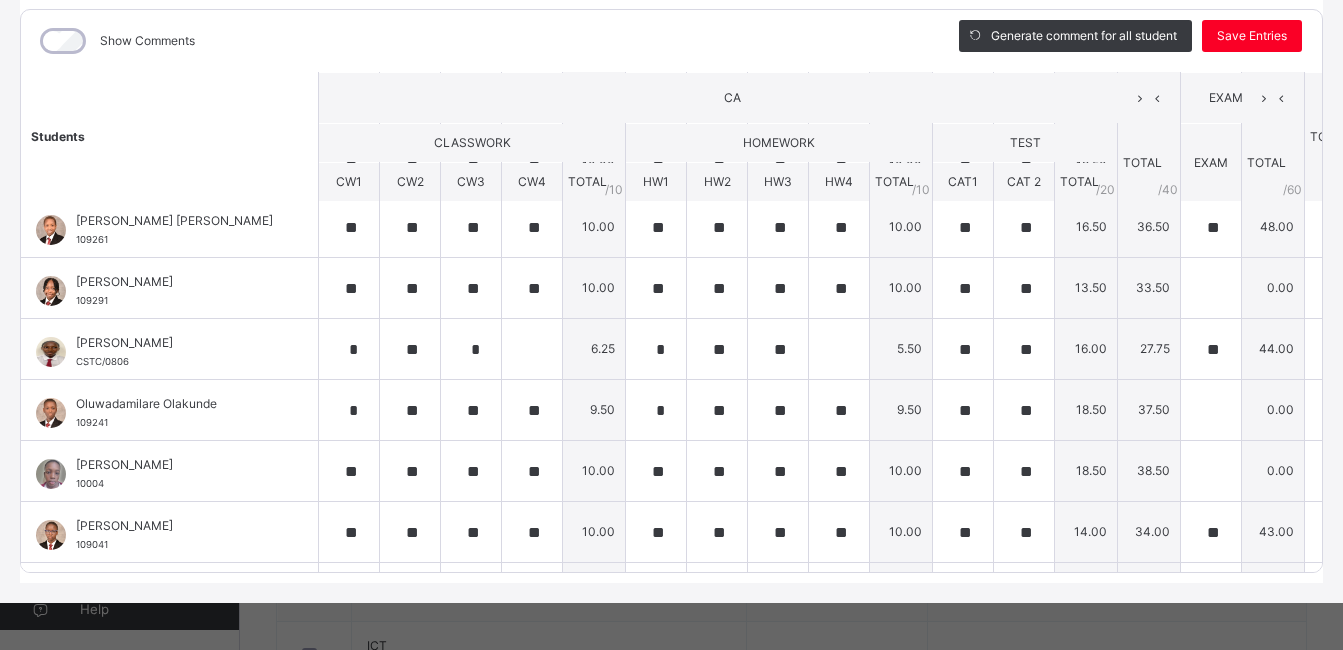 scroll, scrollTop: 677, scrollLeft: 0, axis: vertical 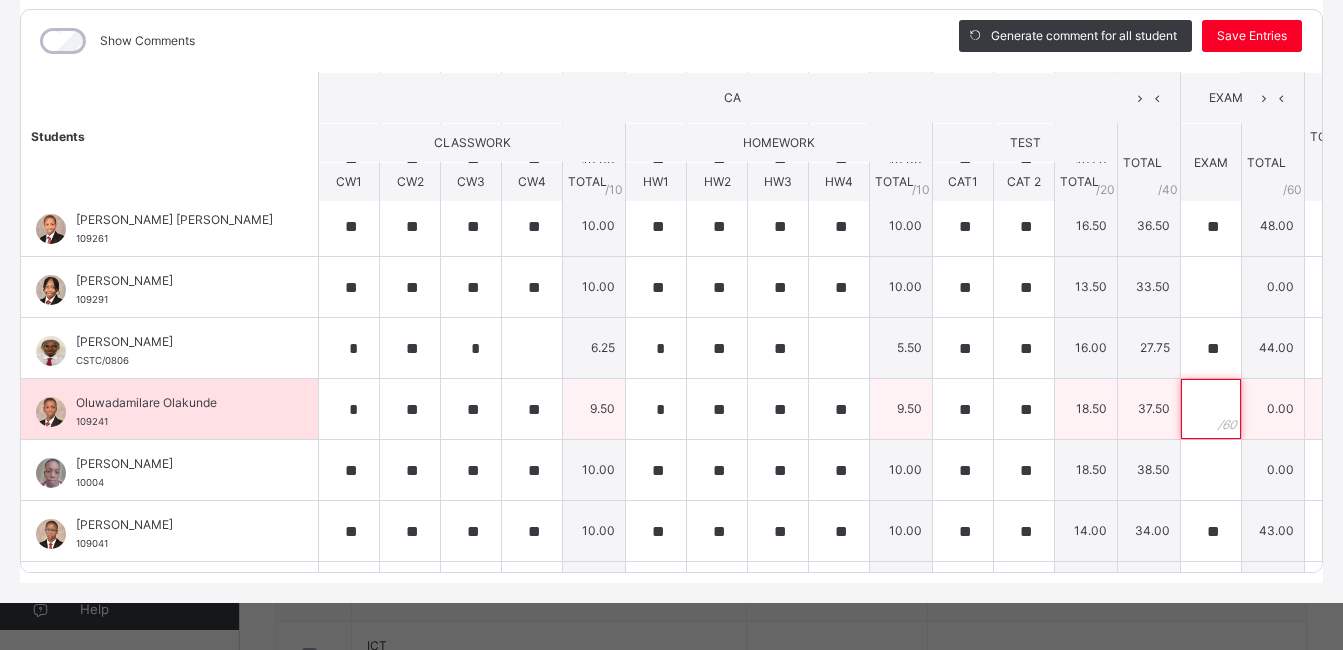 click at bounding box center [1211, 409] 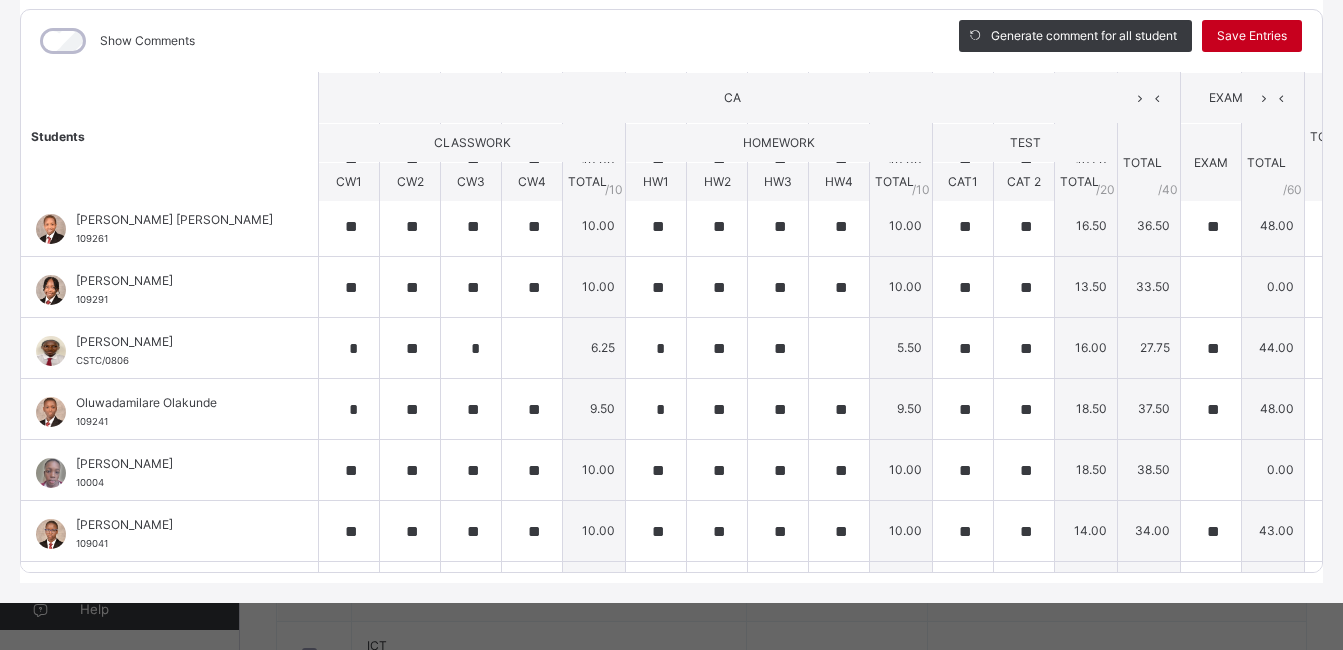 click on "Save Entries" at bounding box center [1252, 36] 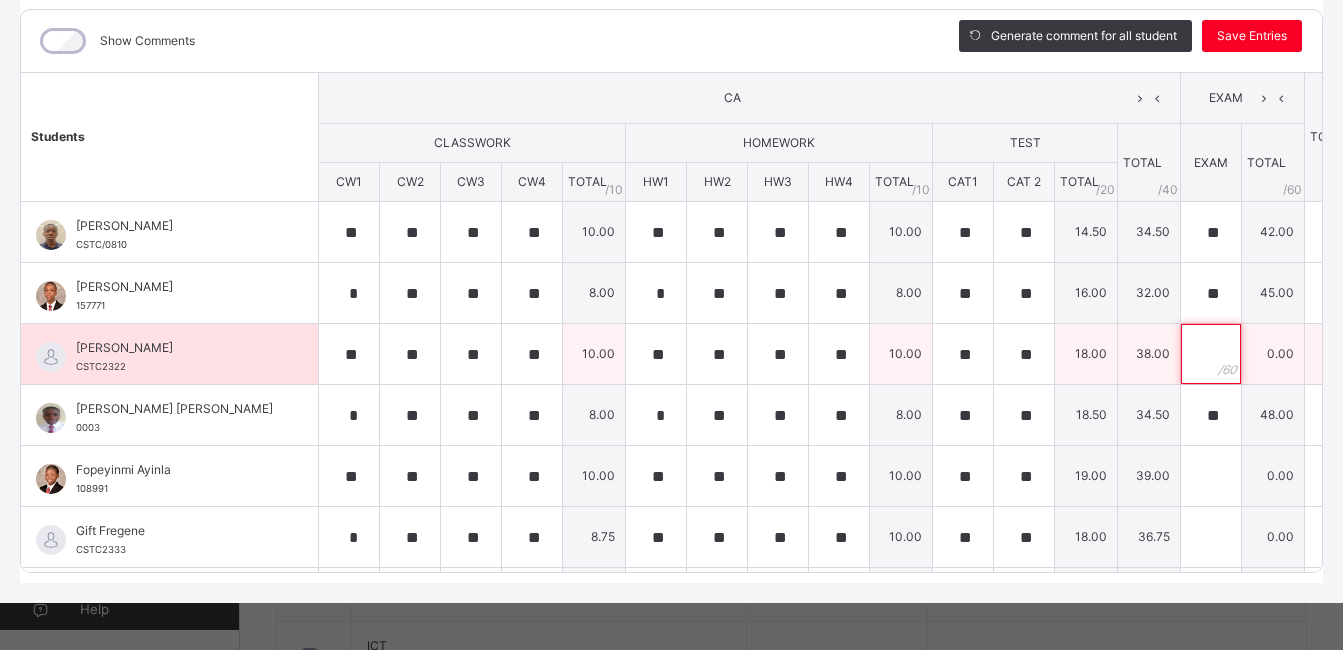 click at bounding box center [1211, 354] 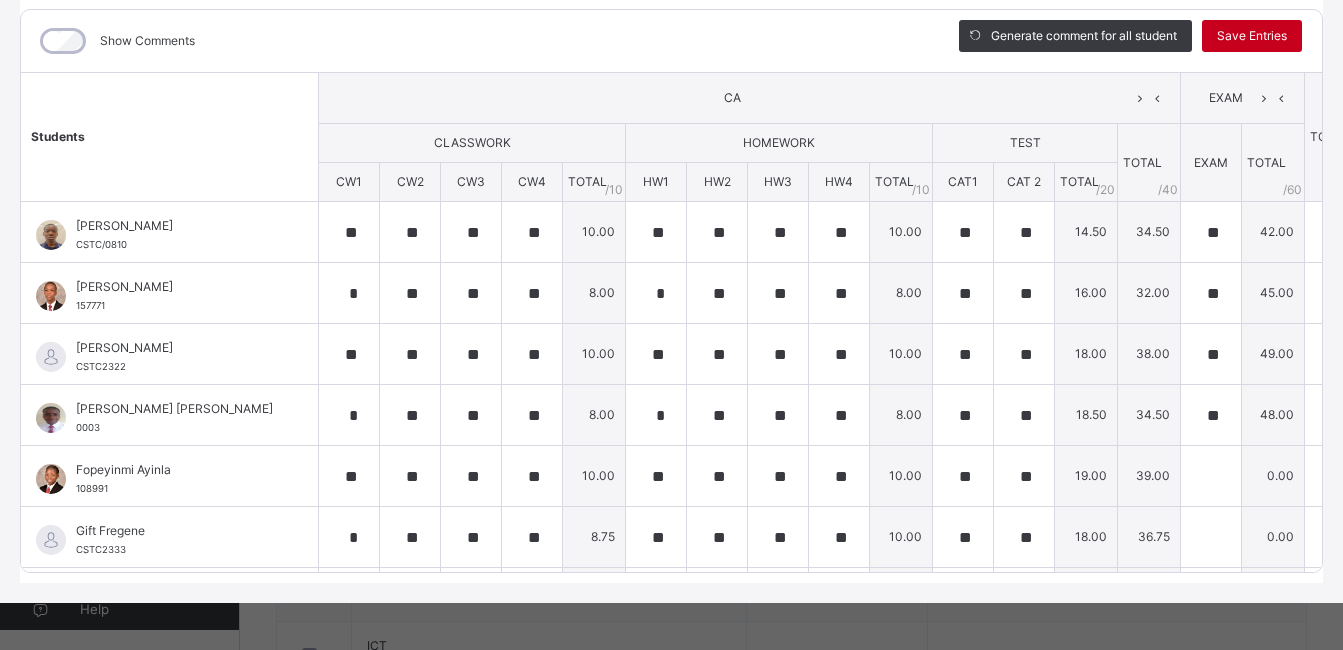 click on "Save Entries" at bounding box center [1252, 36] 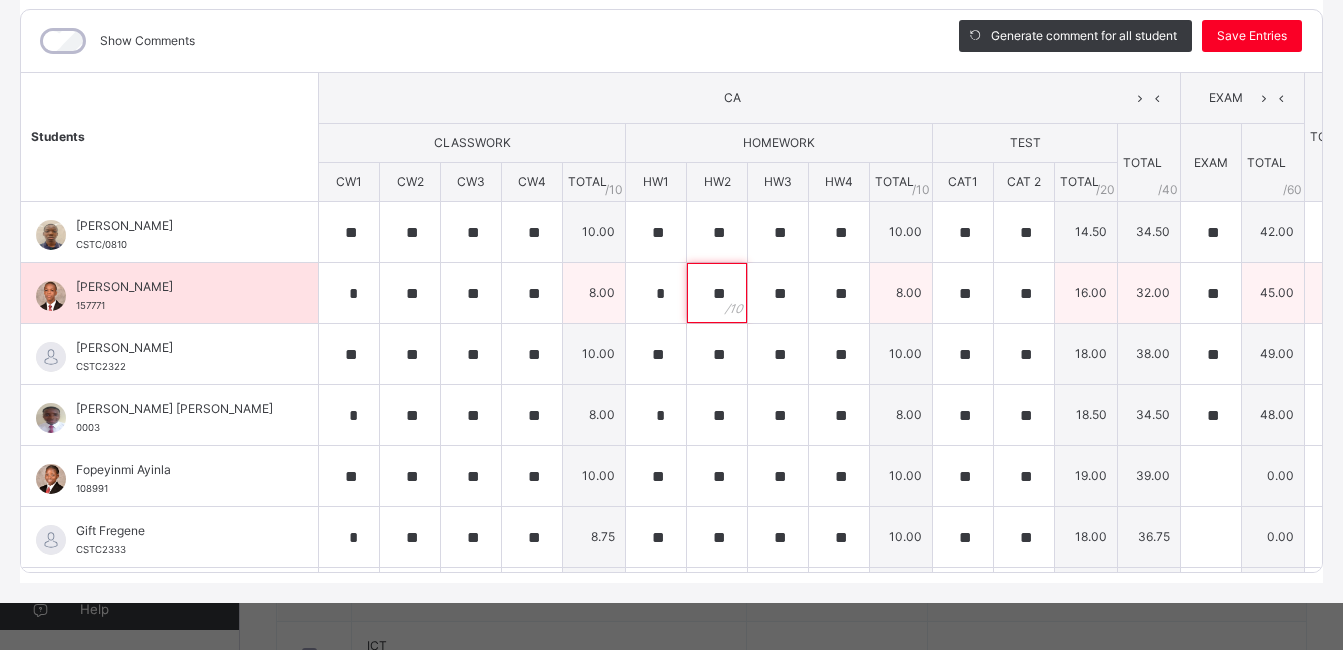 click on "**" at bounding box center [717, 293] 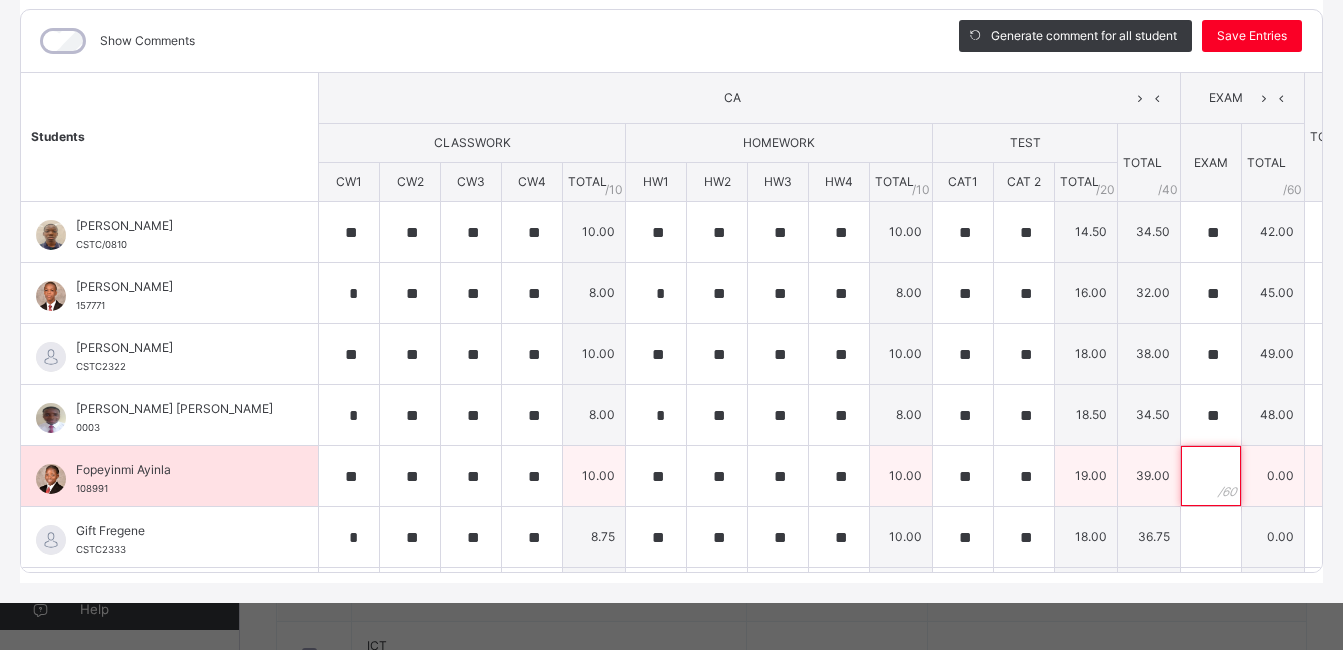 click at bounding box center (1211, 476) 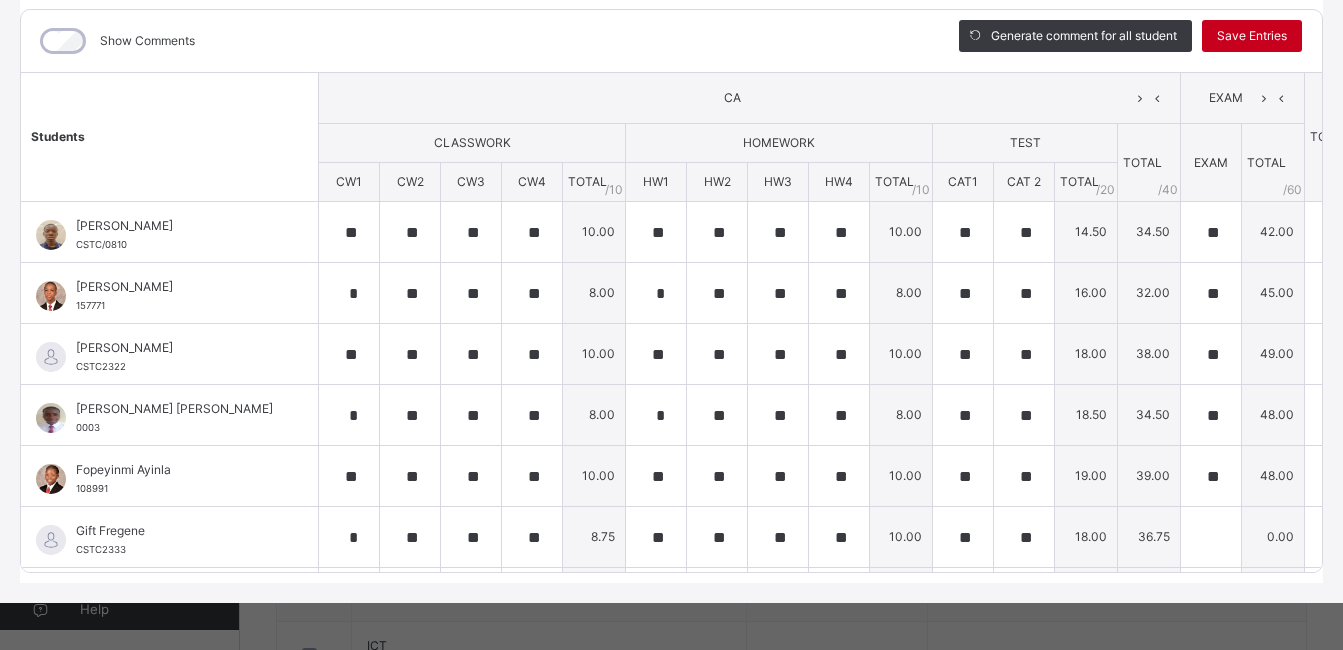 click on "Save Entries" at bounding box center [1252, 36] 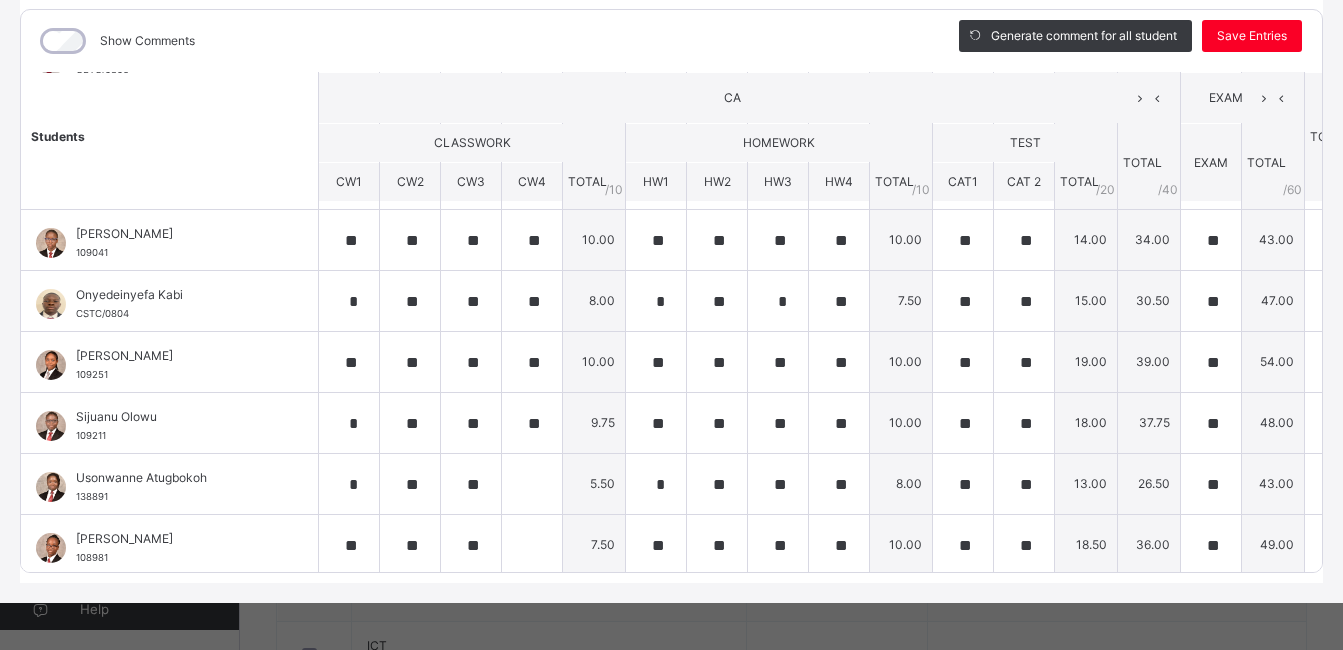 scroll, scrollTop: 1048, scrollLeft: 0, axis: vertical 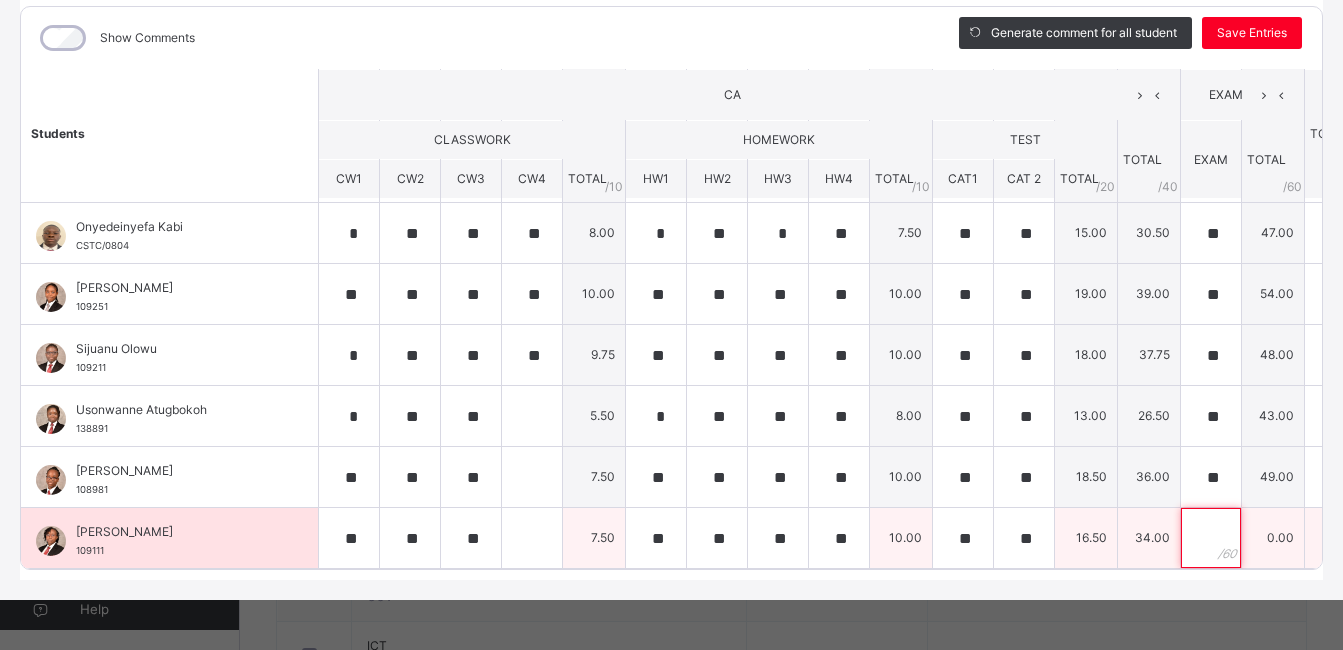 click at bounding box center (1211, 538) 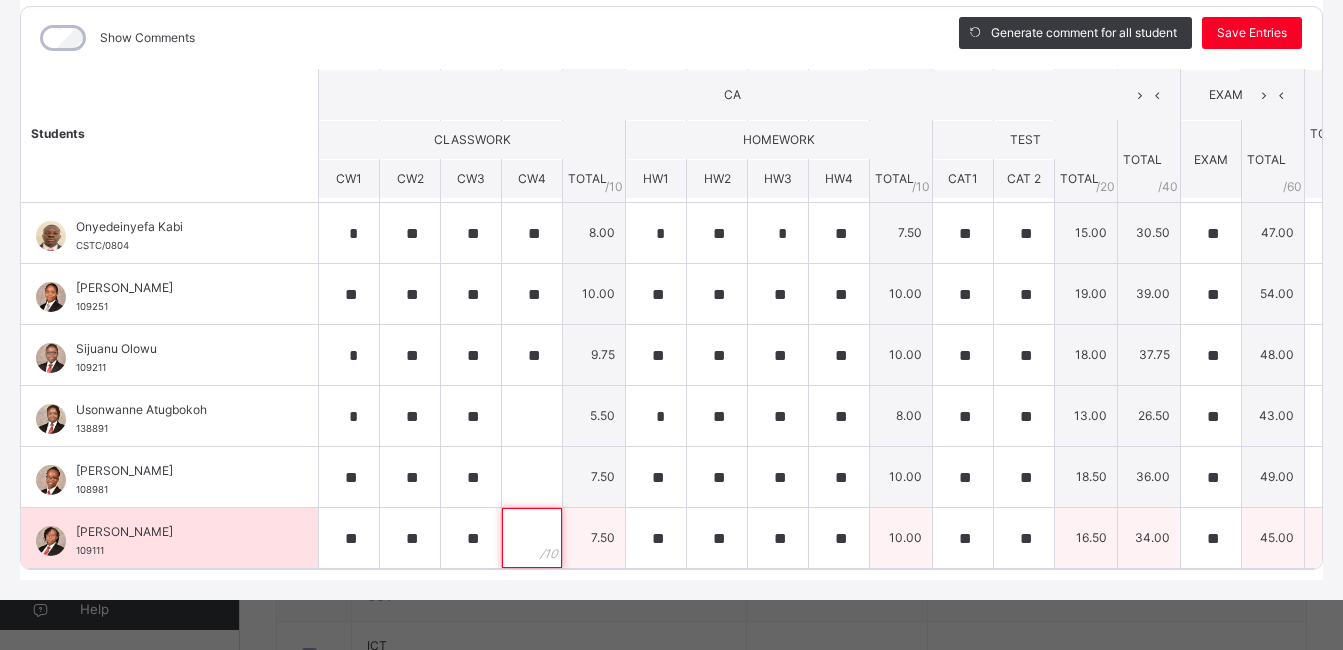 click at bounding box center (532, 538) 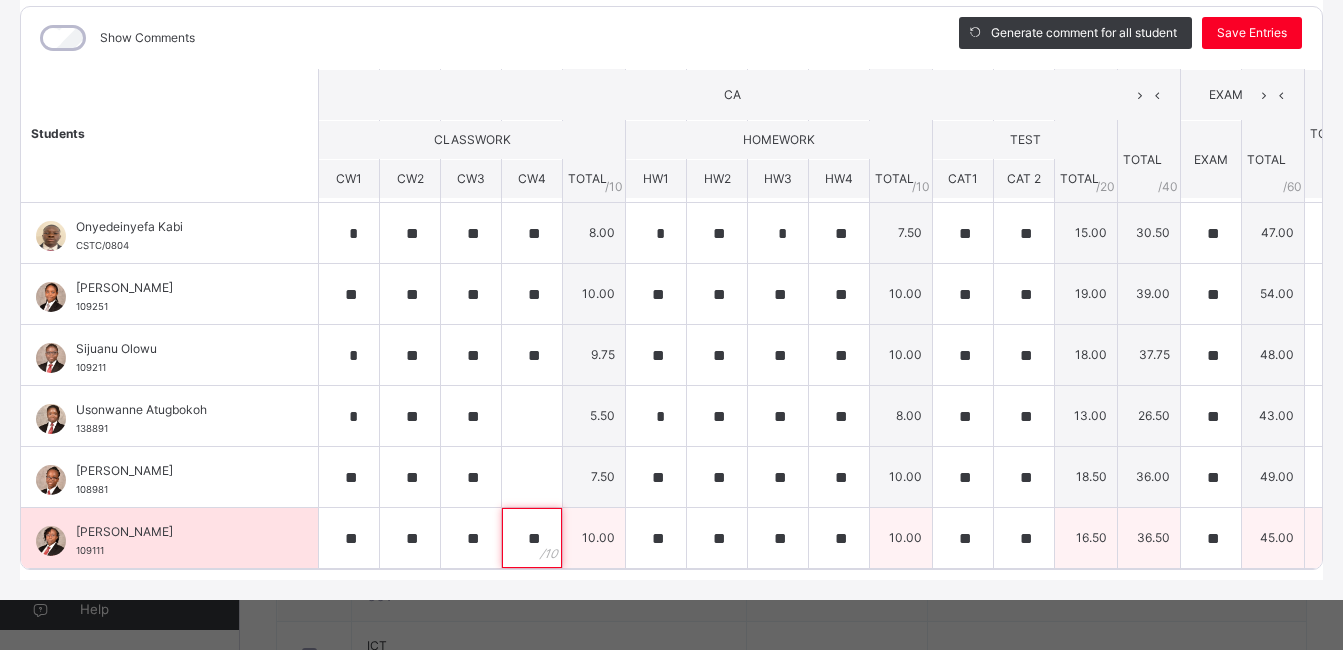 scroll, scrollTop: 1048, scrollLeft: 1, axis: both 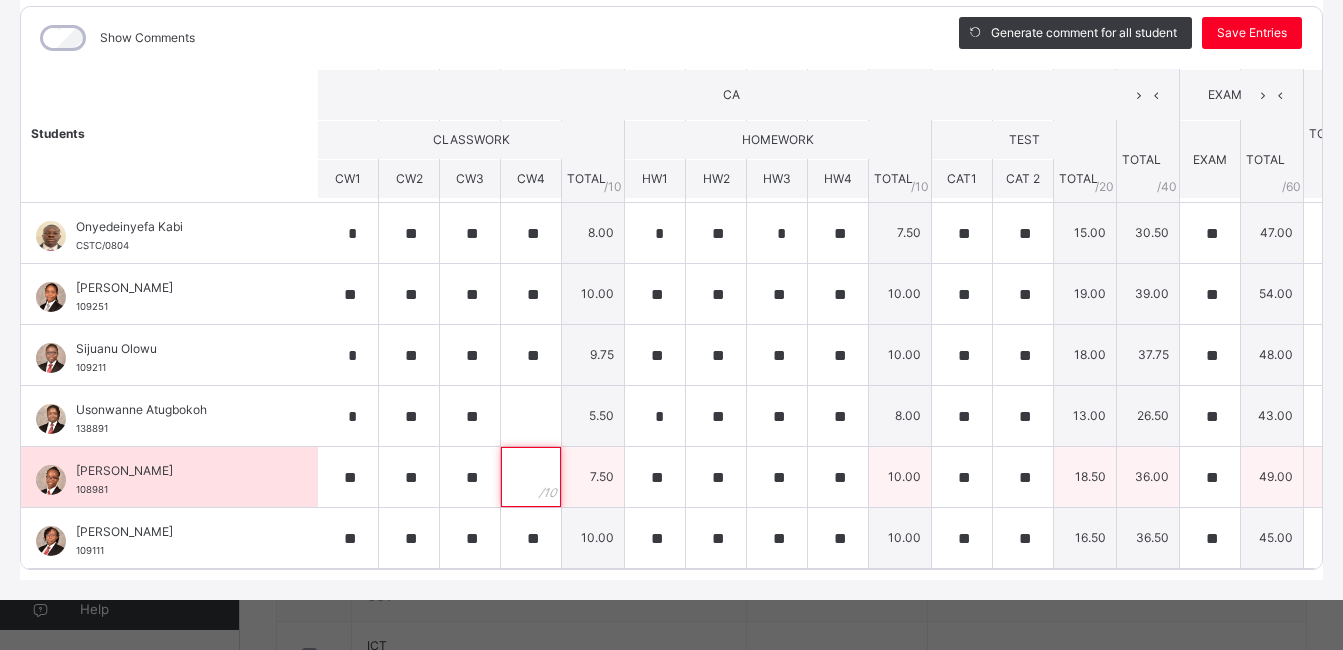 click at bounding box center (531, 477) 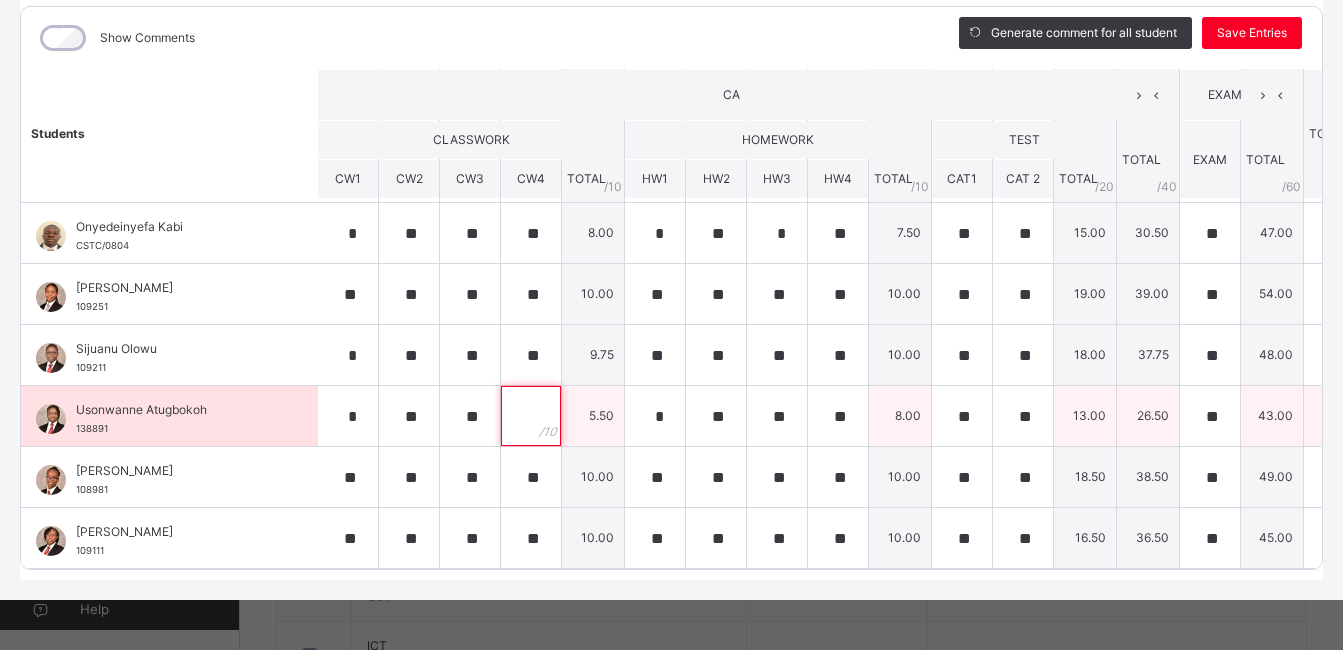 click at bounding box center [531, 416] 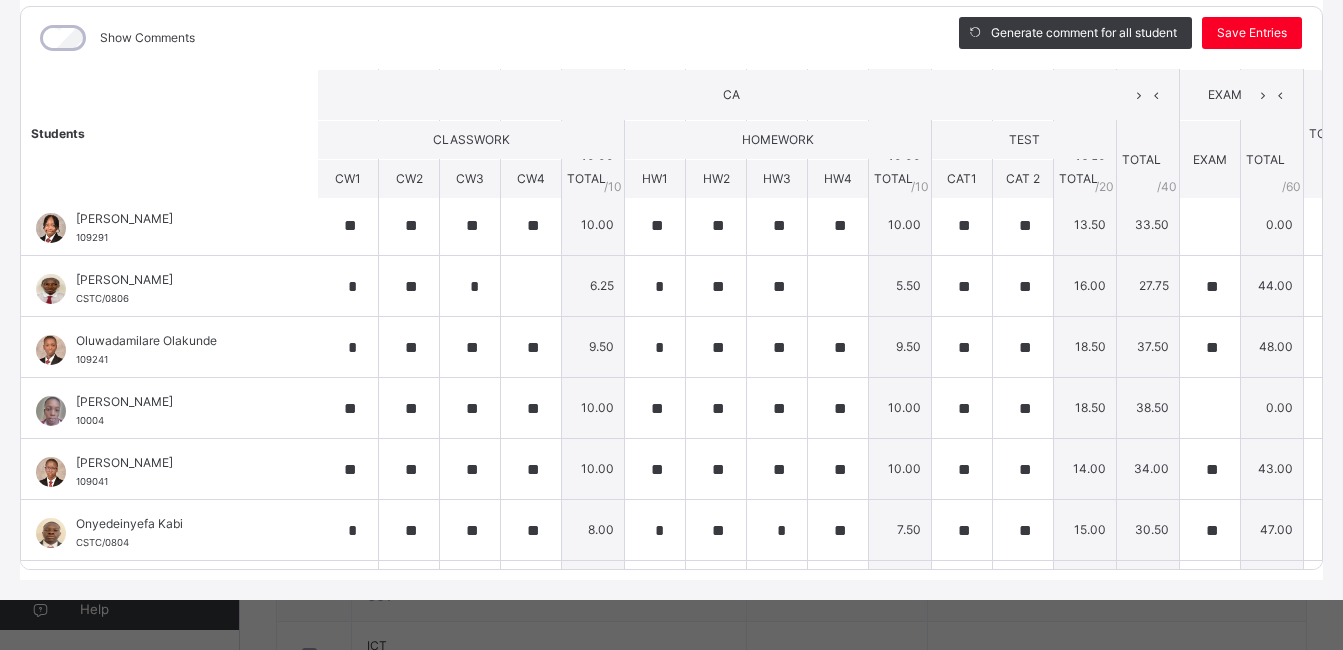 scroll, scrollTop: 736, scrollLeft: 1, axis: both 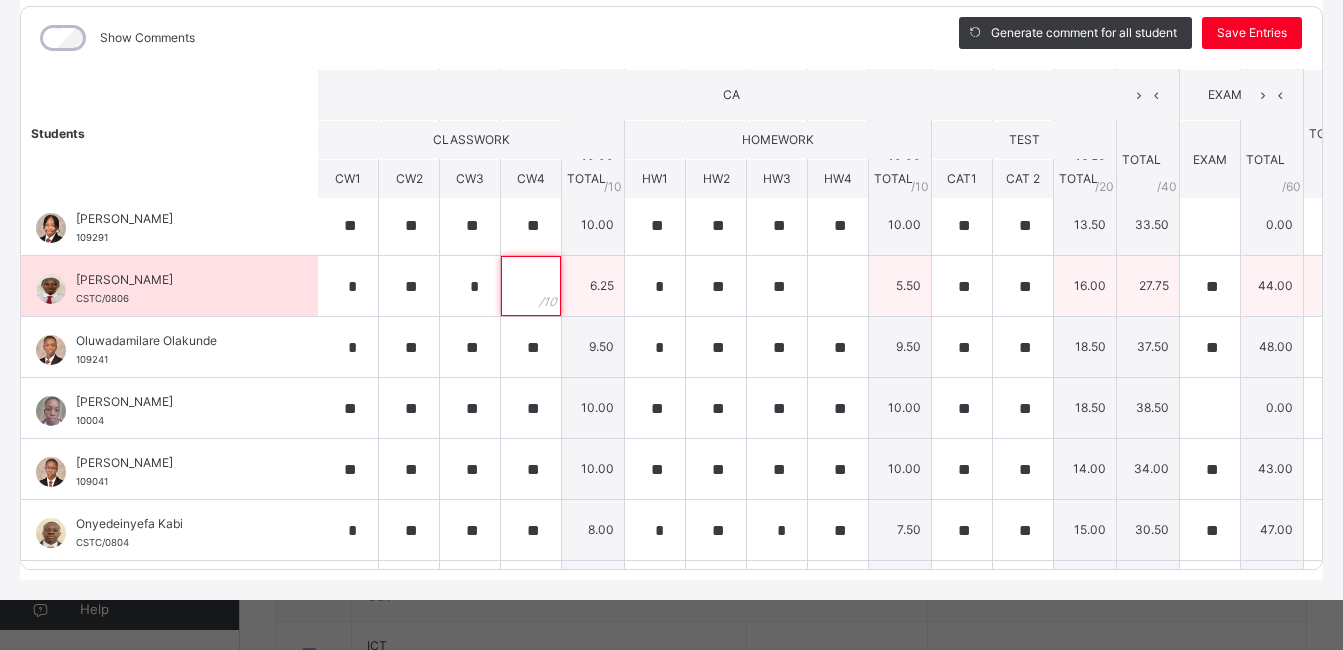 click at bounding box center [531, 286] 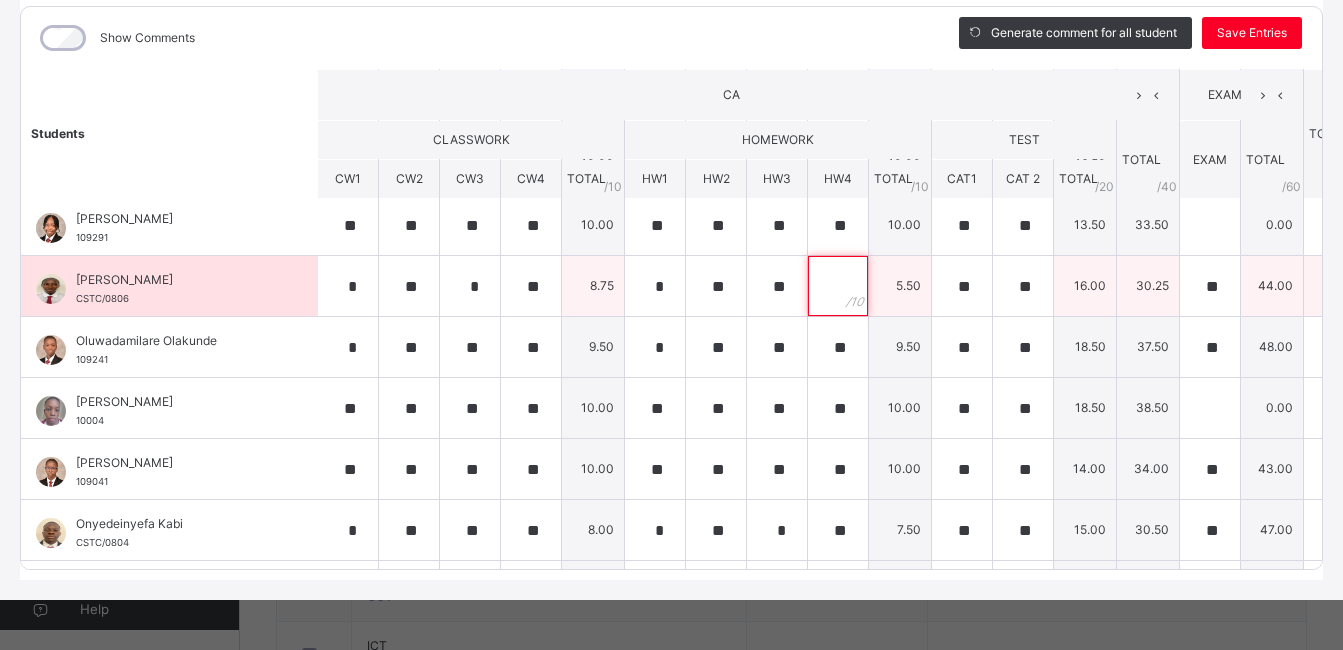 click at bounding box center (838, 286) 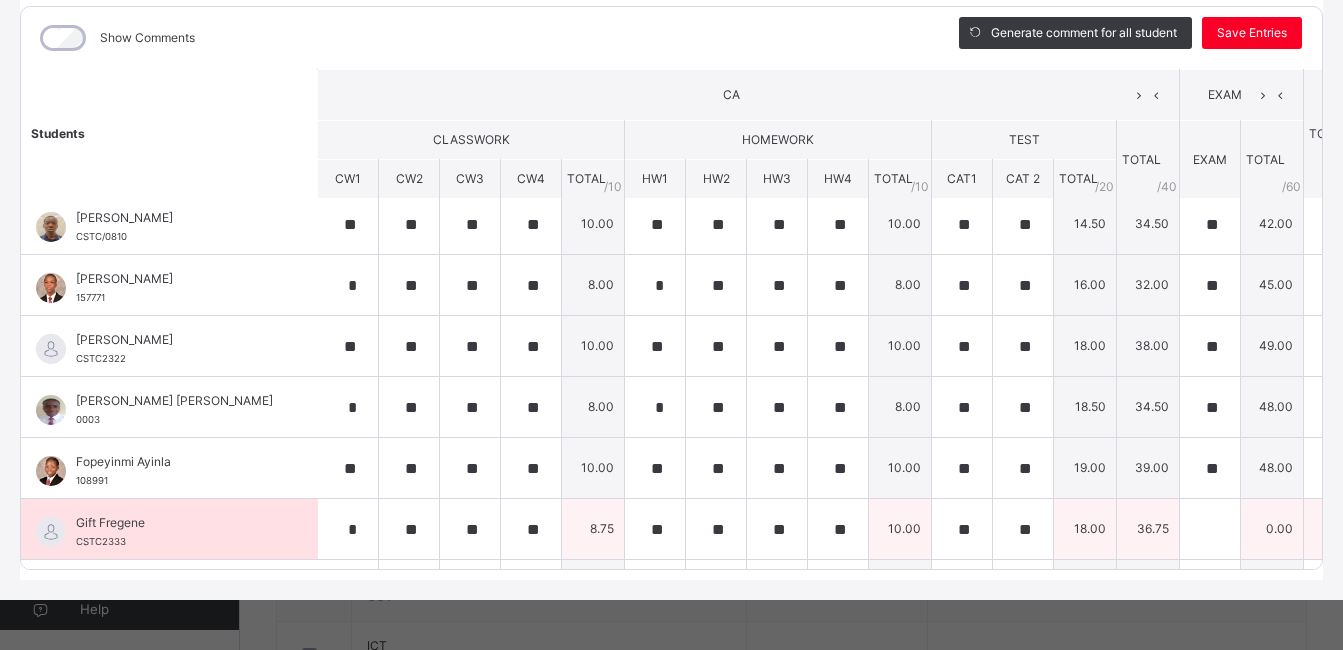scroll, scrollTop: 0, scrollLeft: 1, axis: horizontal 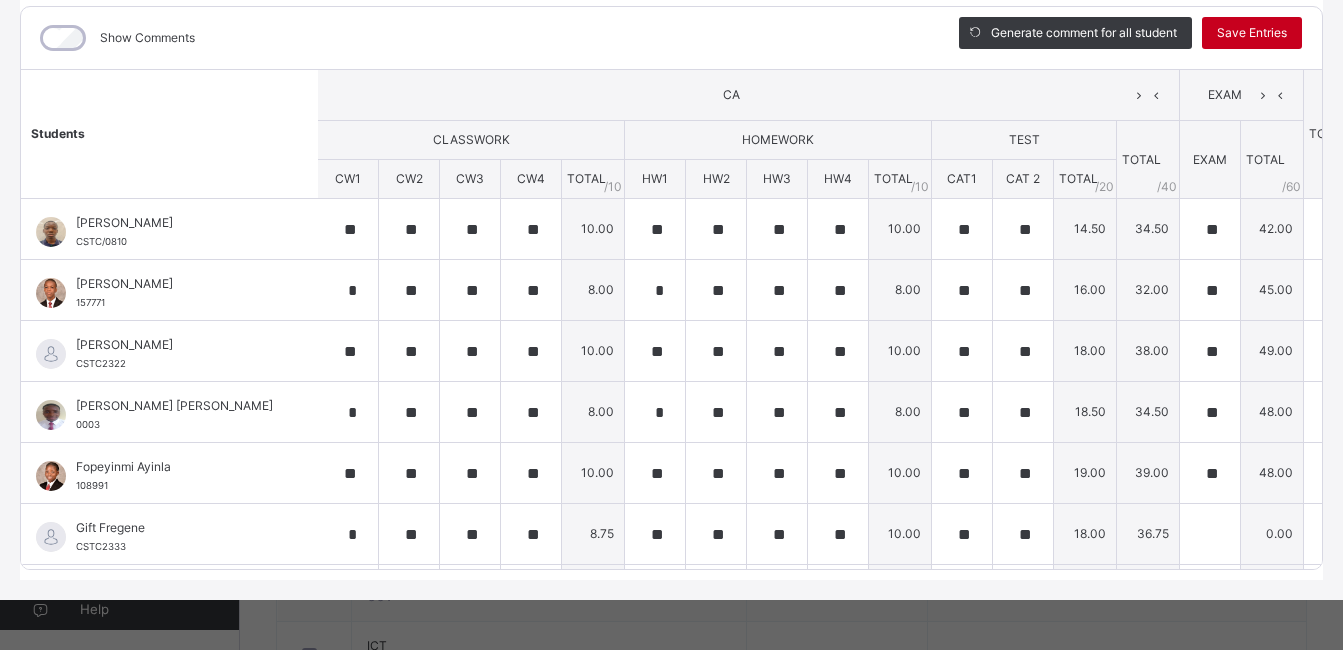 click on "Save Entries" at bounding box center [1252, 33] 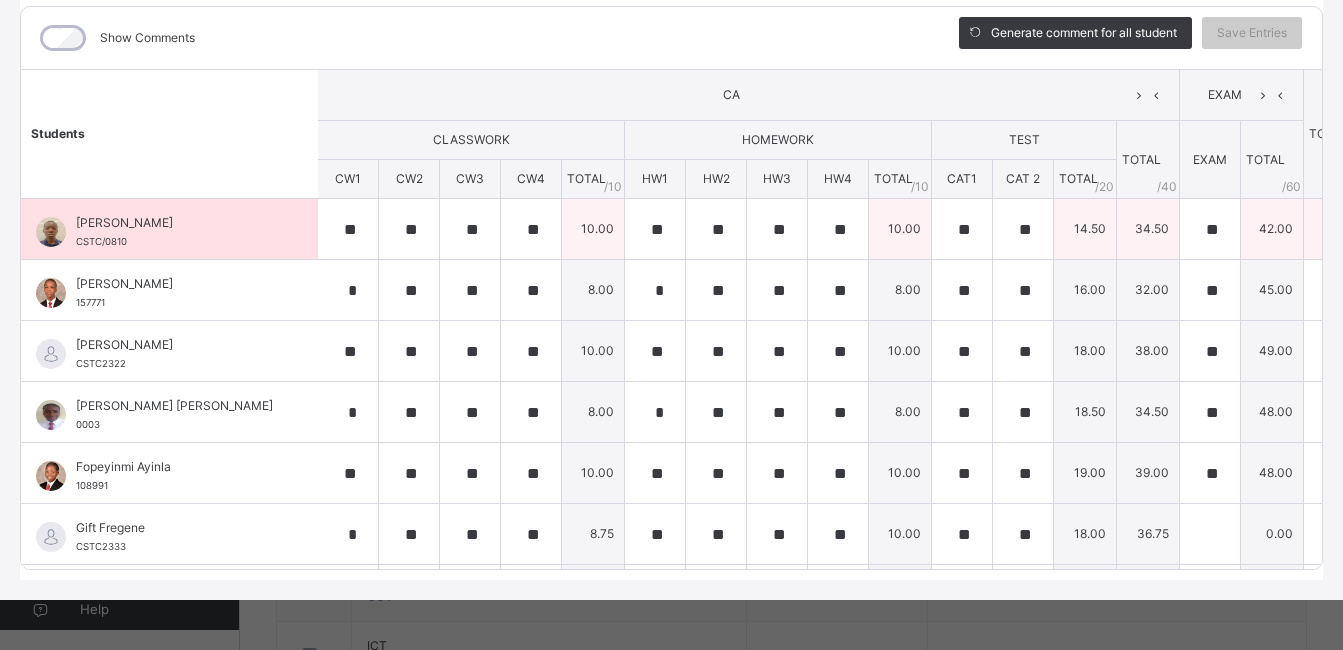 scroll, scrollTop: 0, scrollLeft: 0, axis: both 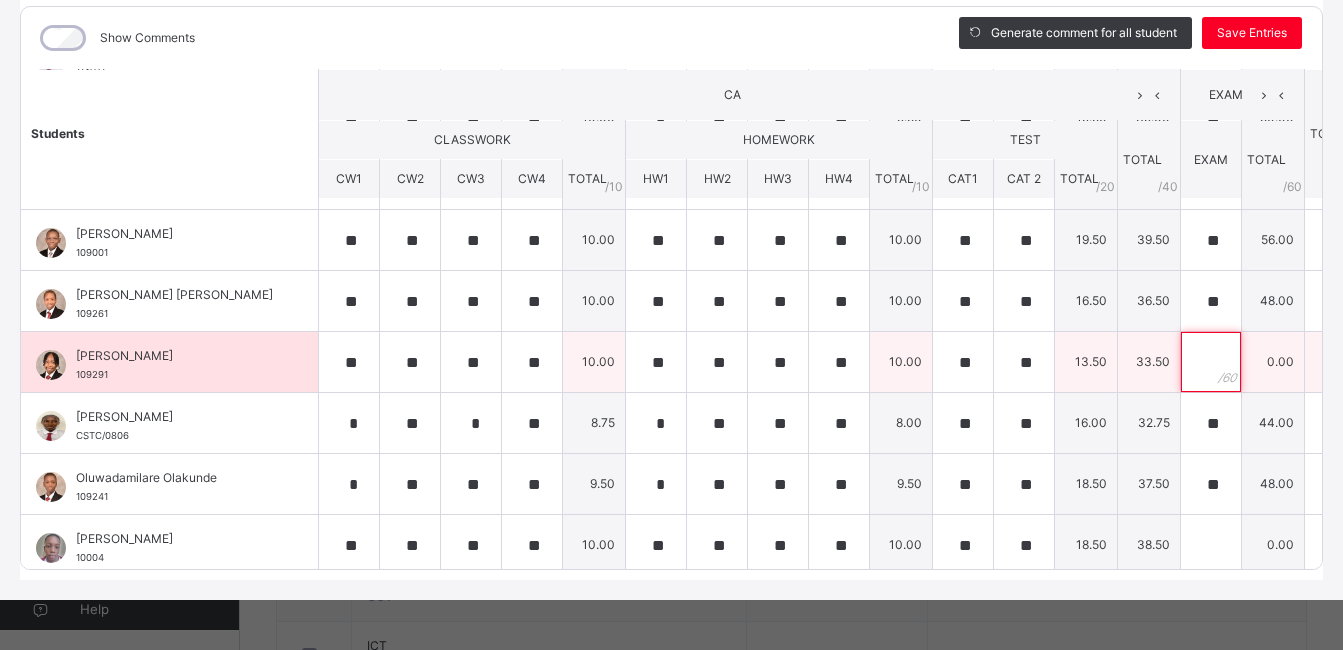 click at bounding box center [1211, 362] 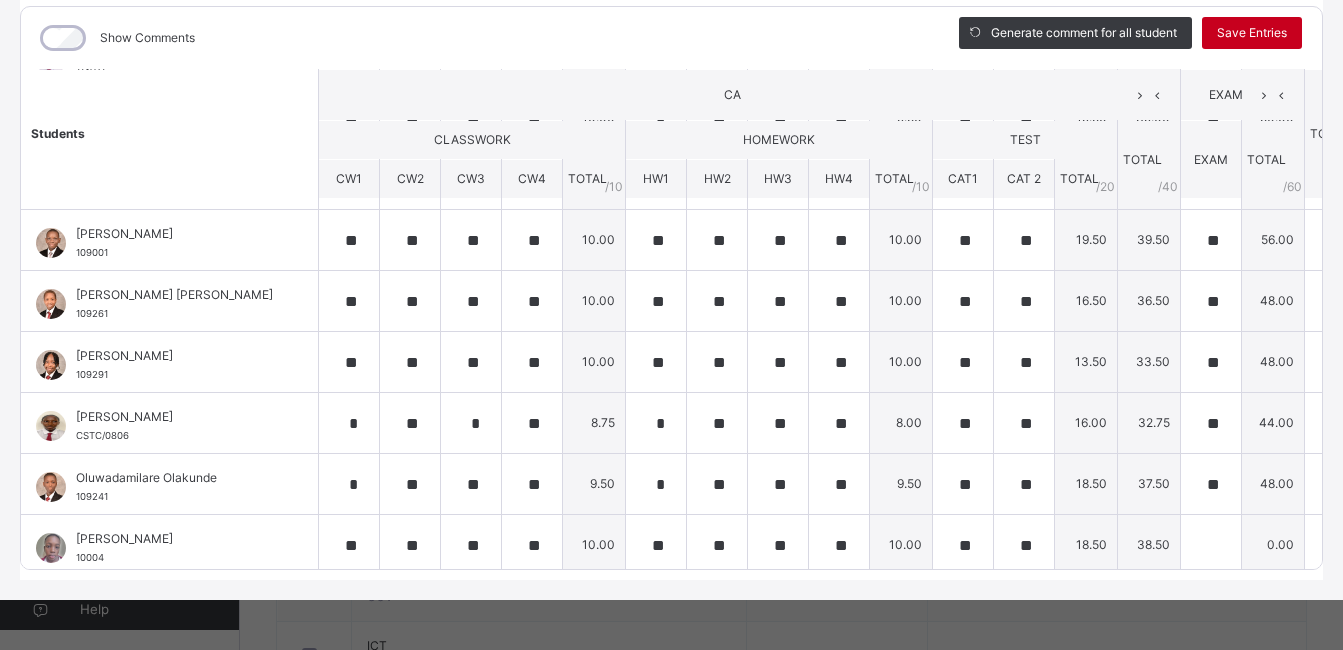 click on "Save Entries" at bounding box center [1252, 33] 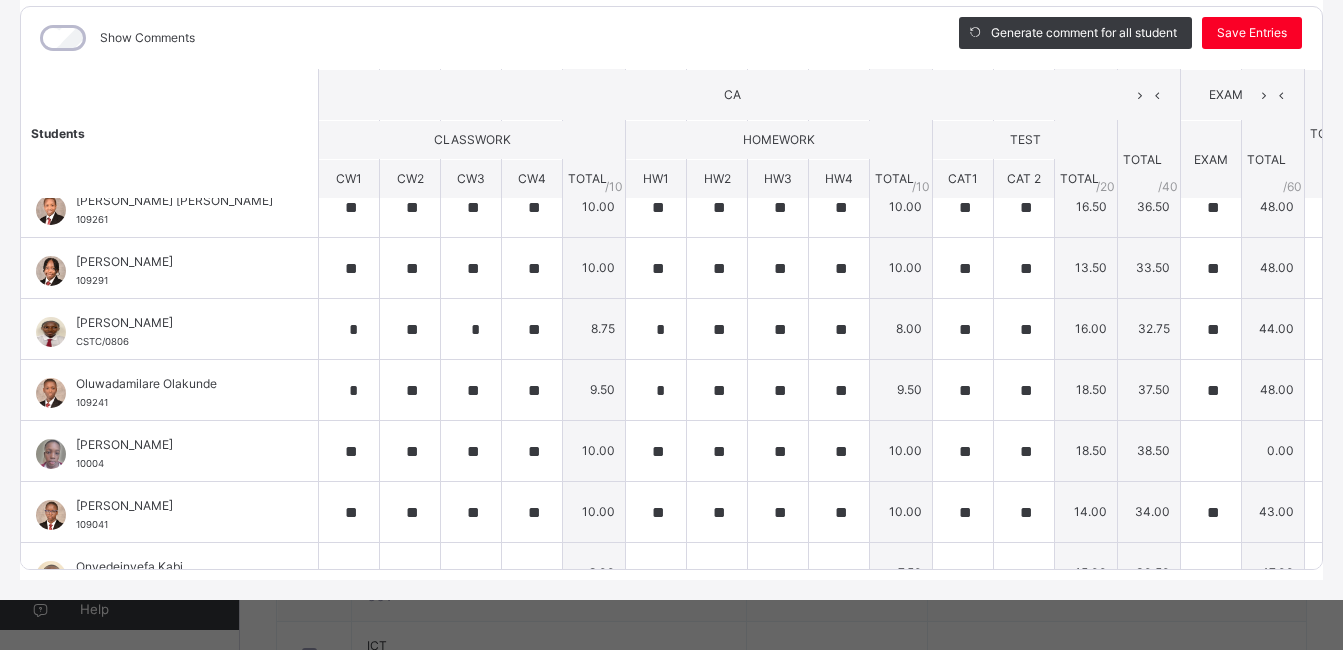 scroll, scrollTop: 698, scrollLeft: 0, axis: vertical 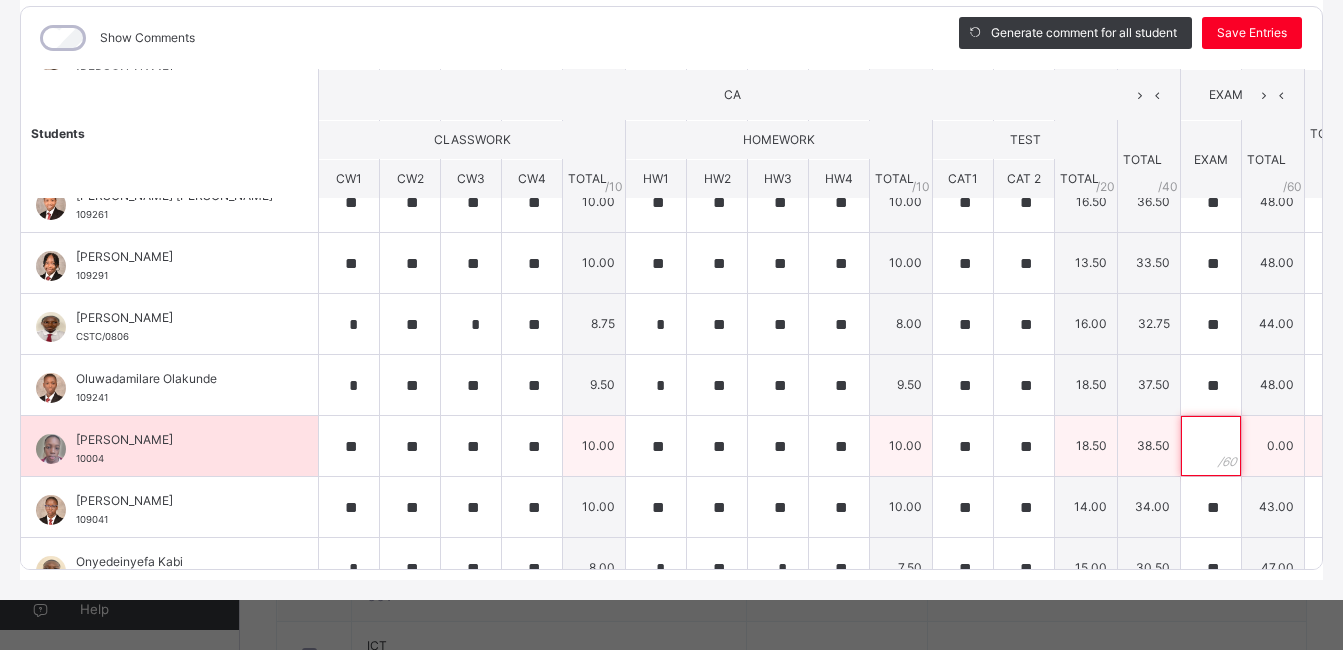 click at bounding box center [1211, 446] 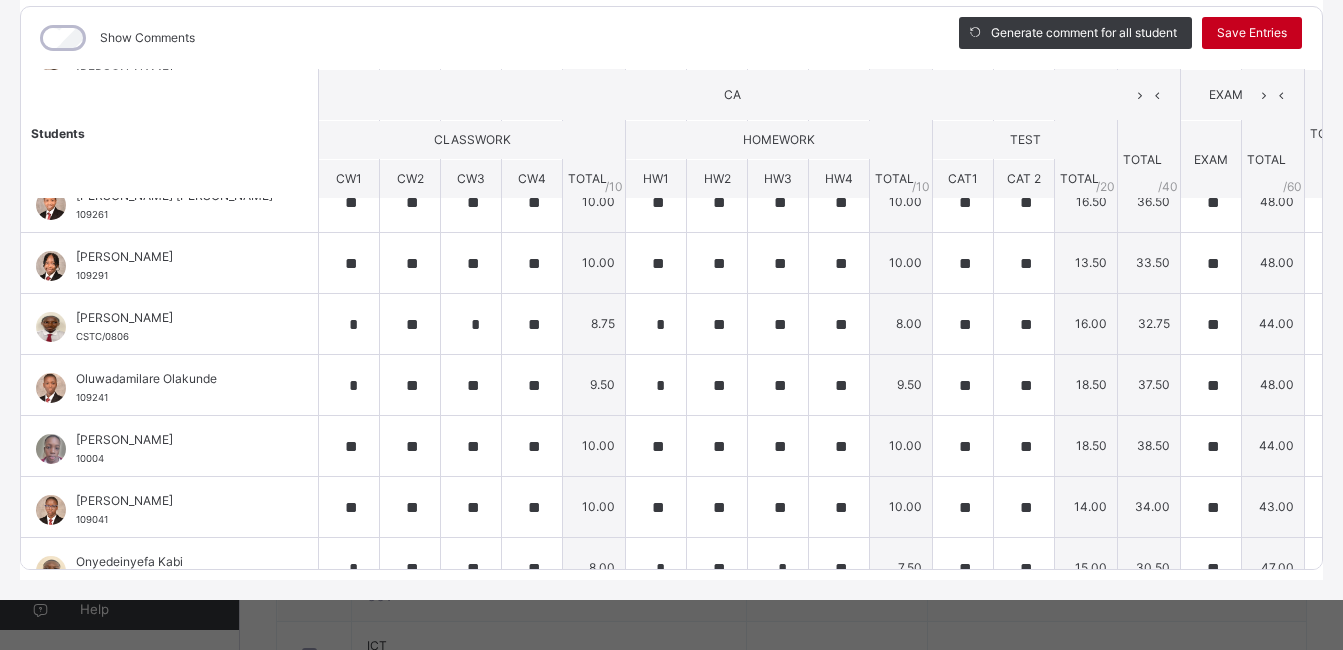 click on "Save Entries" at bounding box center (1252, 33) 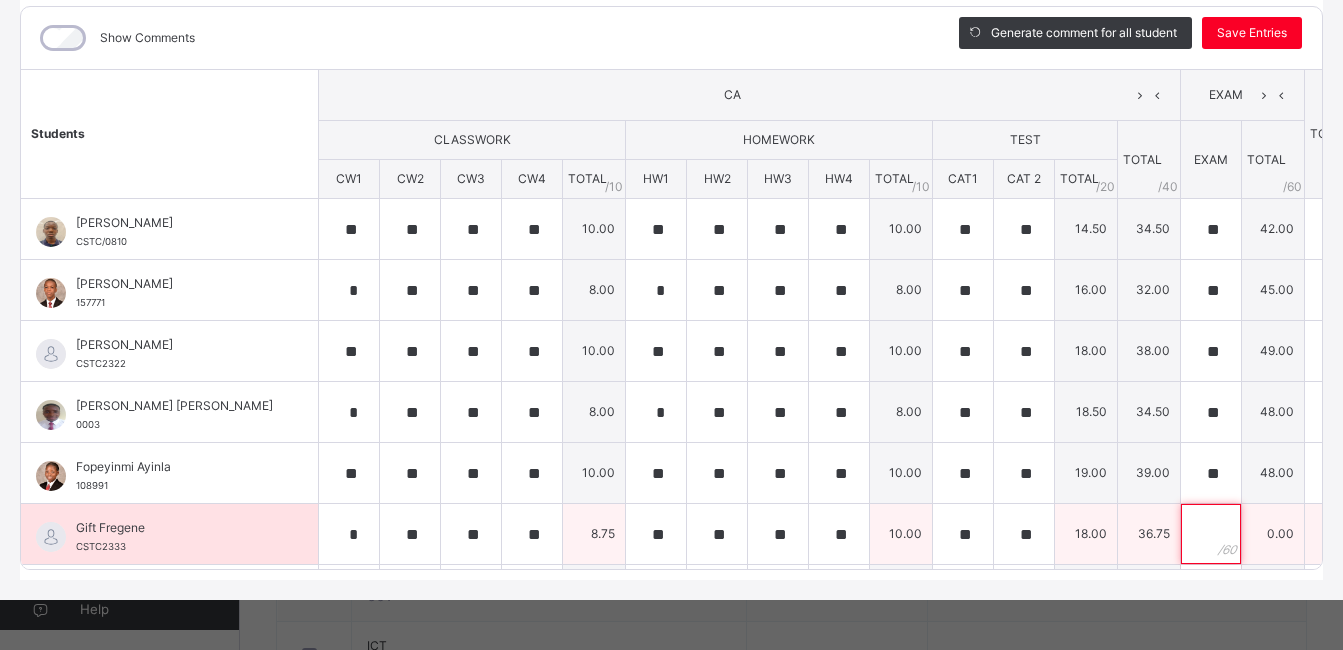 click at bounding box center (1211, 534) 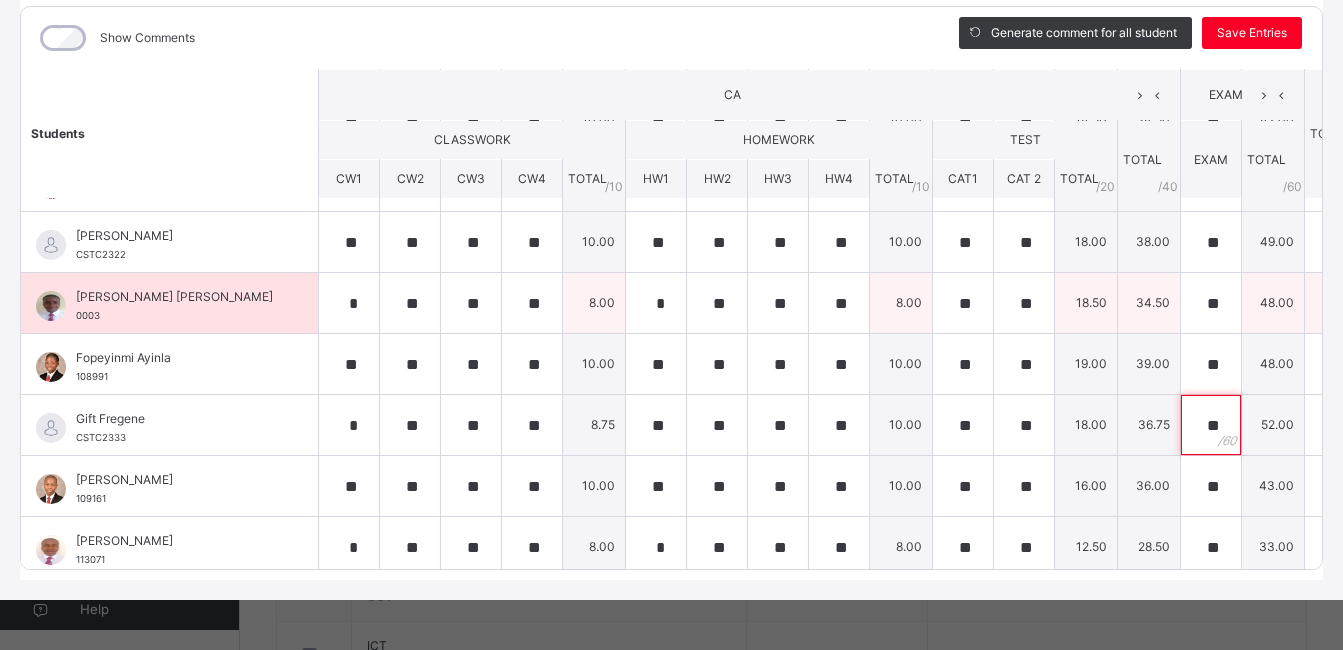 scroll, scrollTop: 112, scrollLeft: 0, axis: vertical 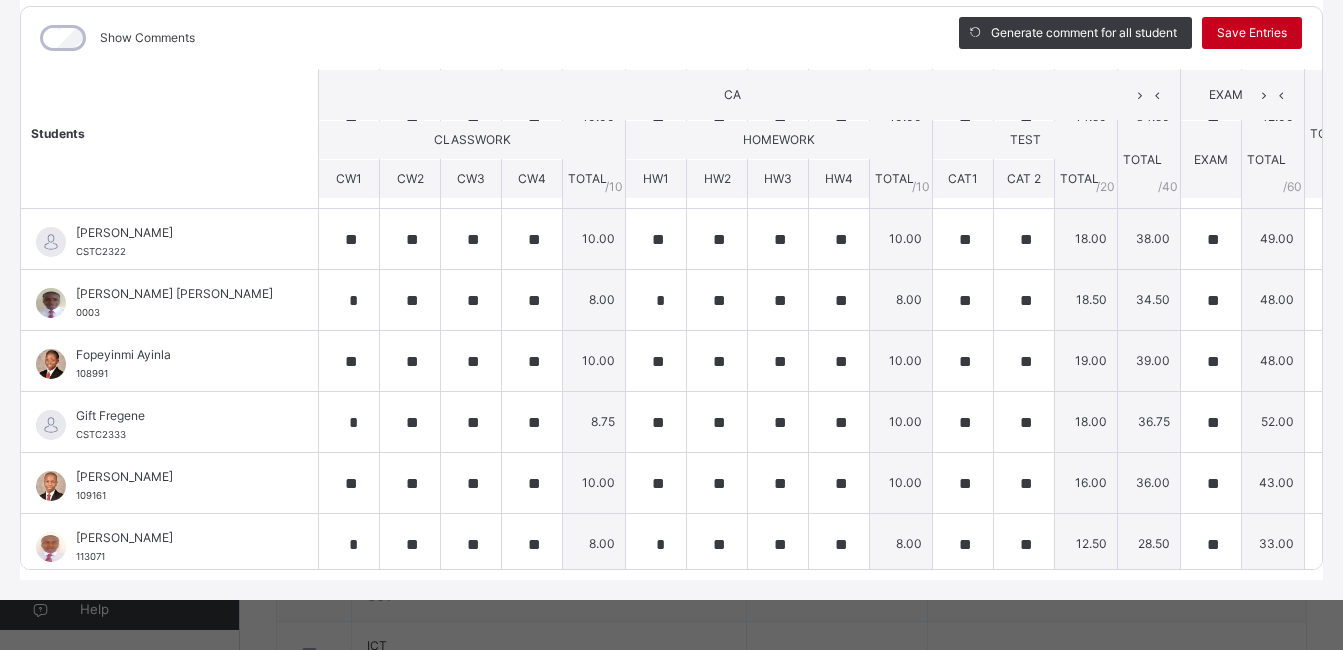 click on "Save Entries" at bounding box center [1252, 33] 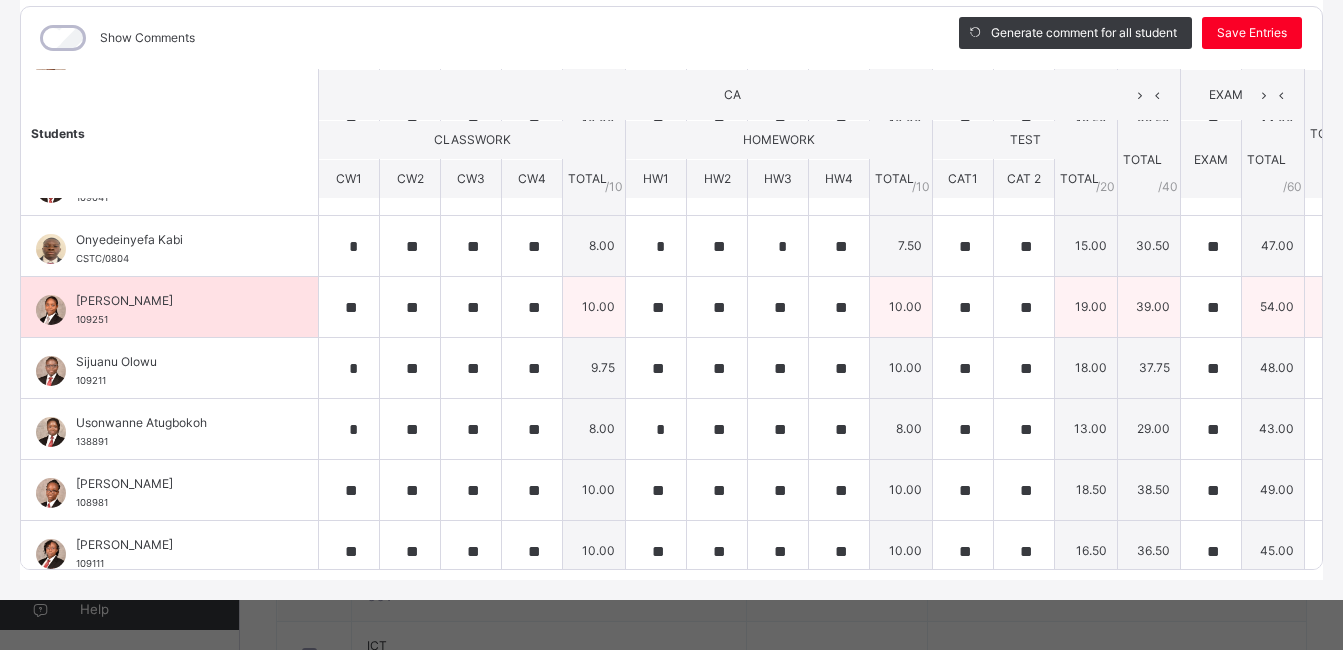 scroll, scrollTop: 1048, scrollLeft: 0, axis: vertical 